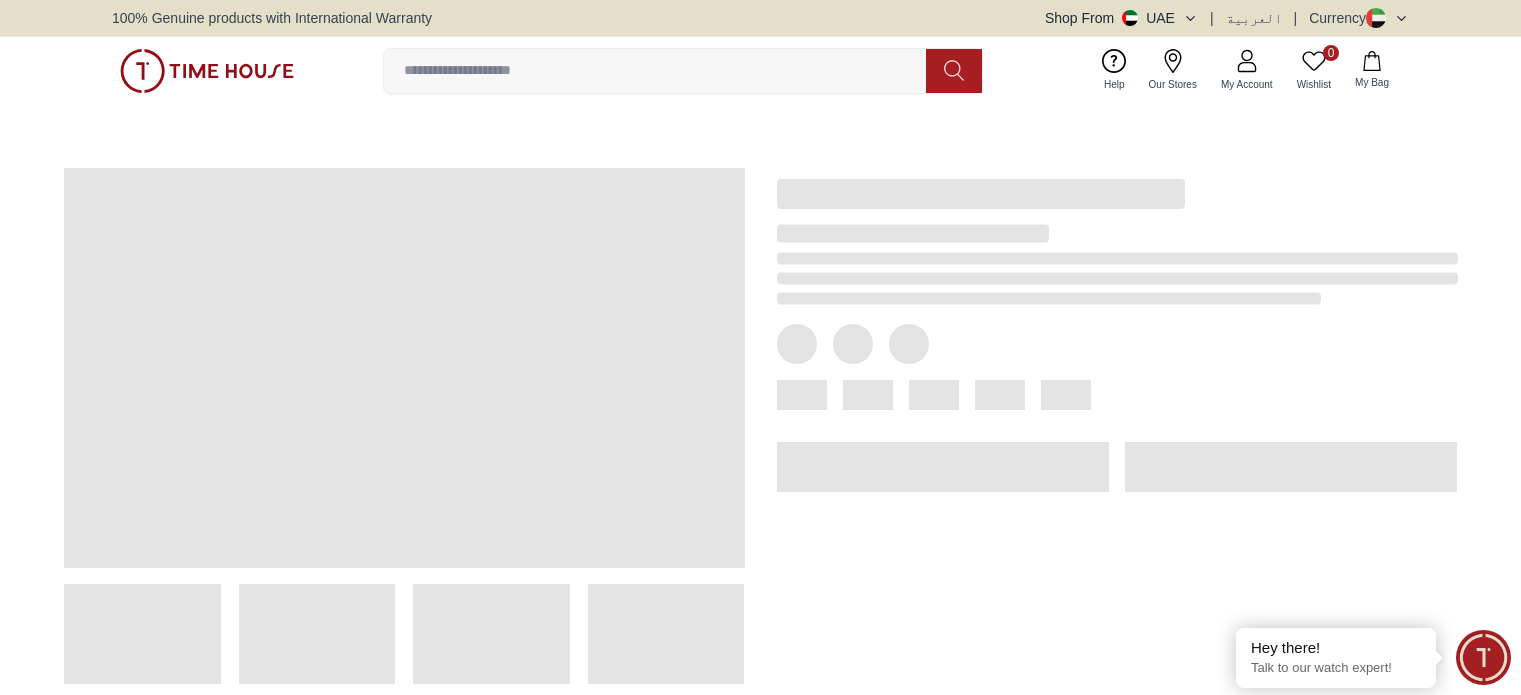 scroll, scrollTop: 0, scrollLeft: 0, axis: both 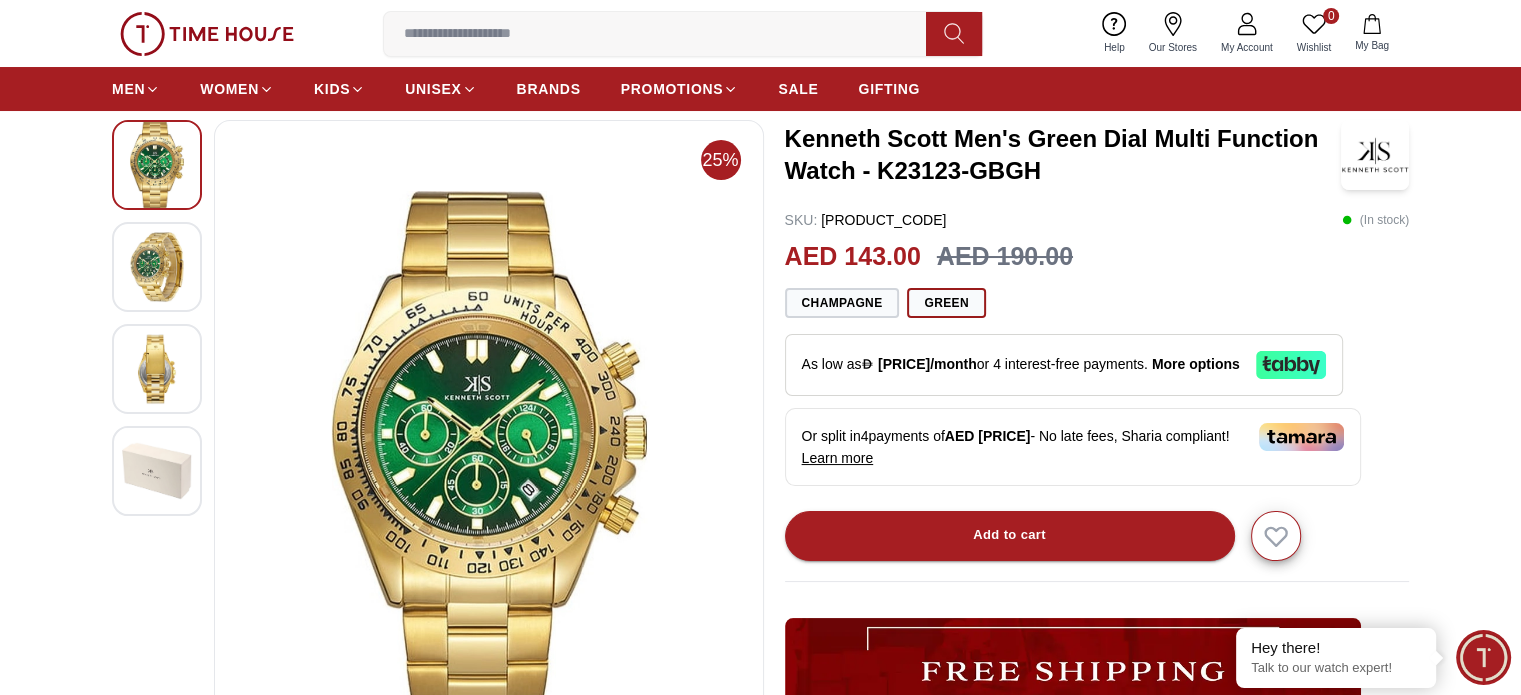 click at bounding box center (157, 267) 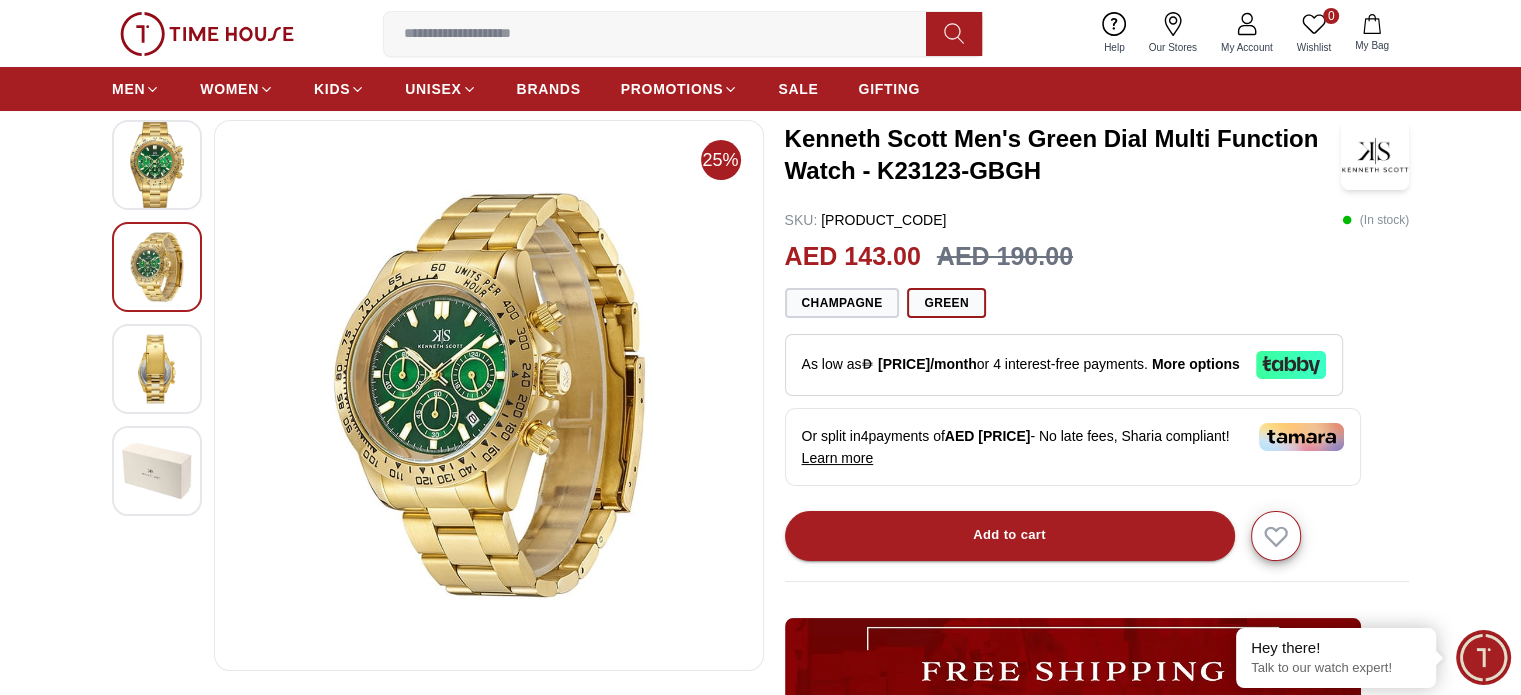 click at bounding box center (157, 569) 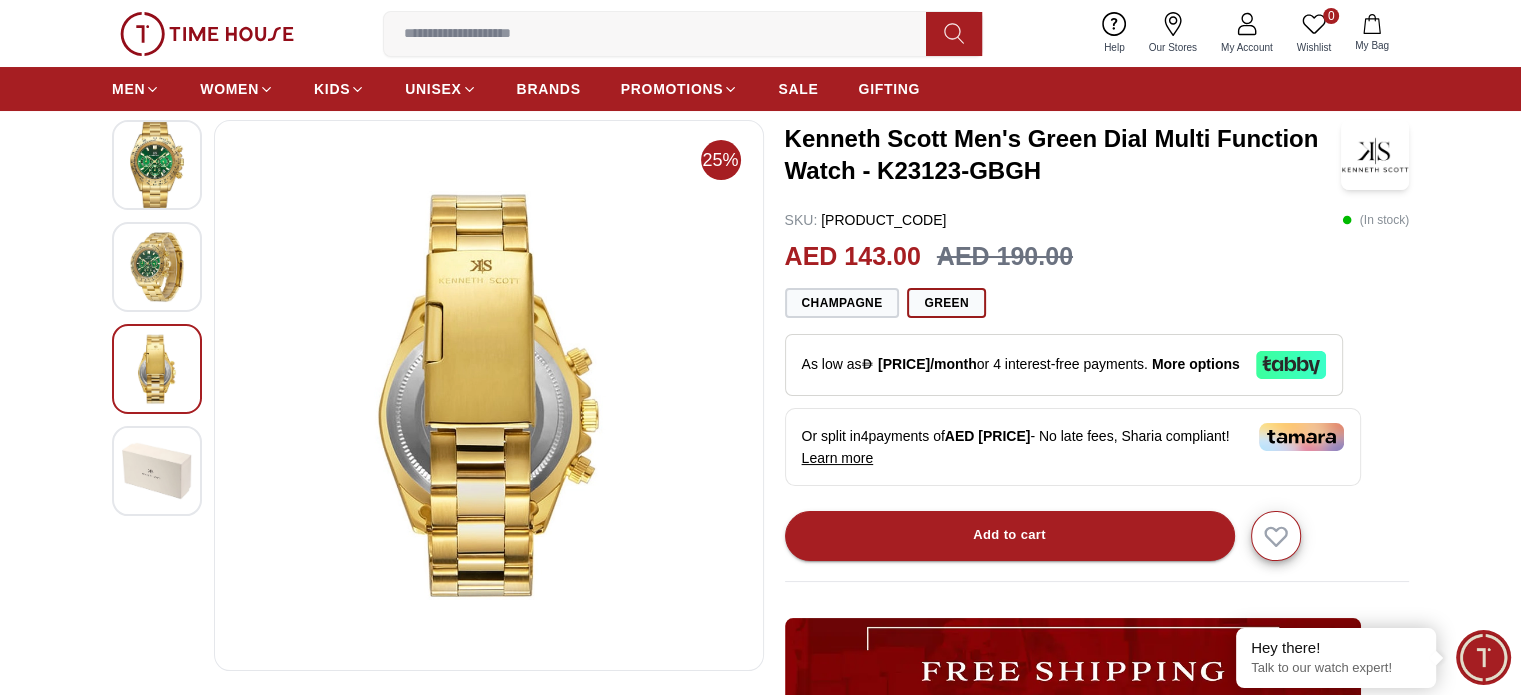 click at bounding box center (157, 569) 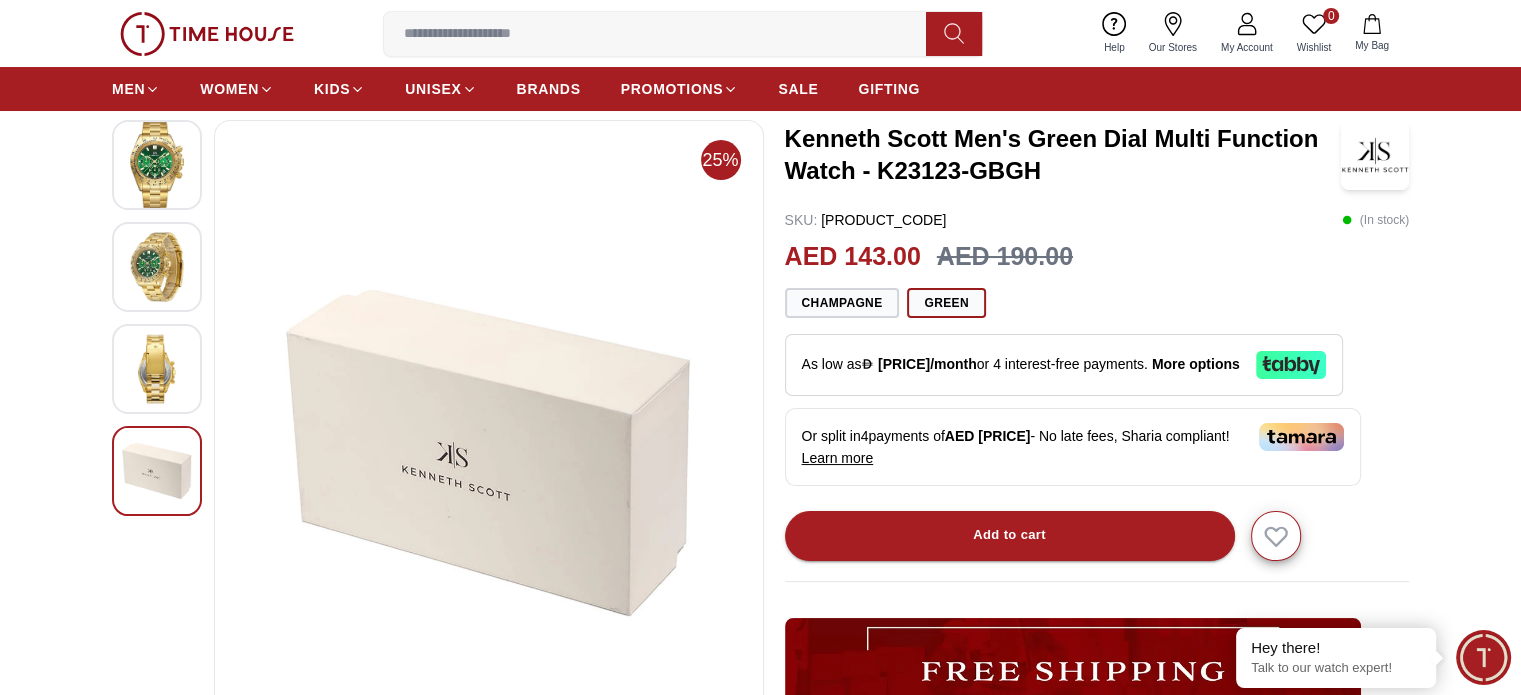 click at bounding box center [157, 267] 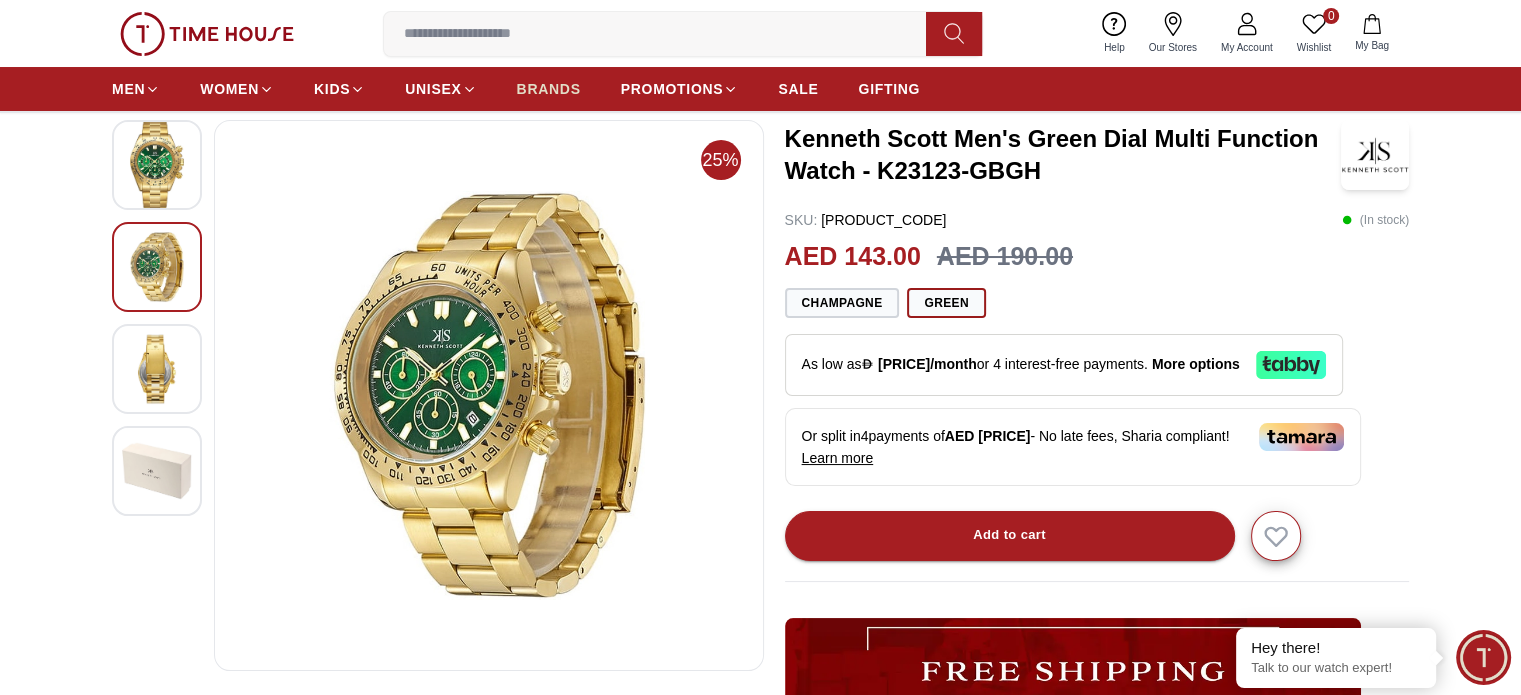 click on "BRANDS" at bounding box center (549, 89) 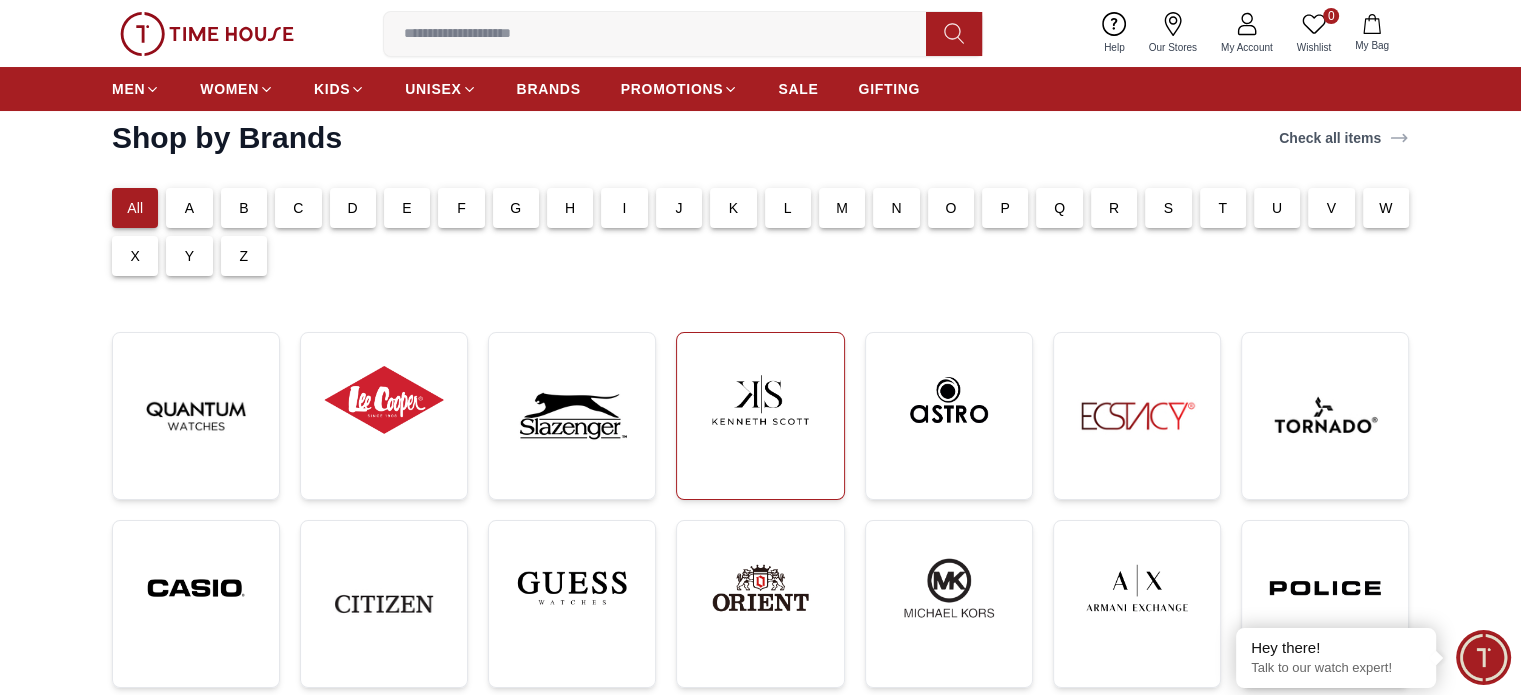 click at bounding box center [760, 400] 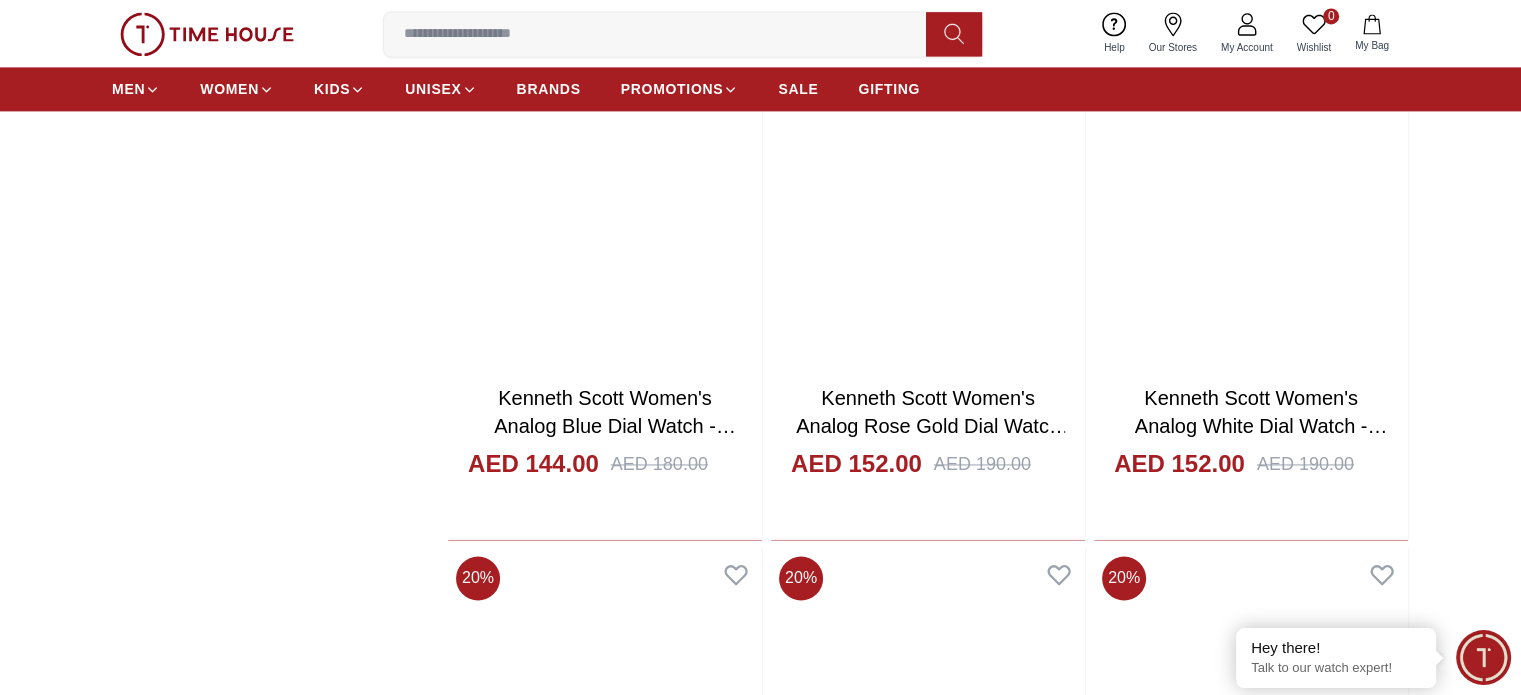 scroll, scrollTop: 3100, scrollLeft: 0, axis: vertical 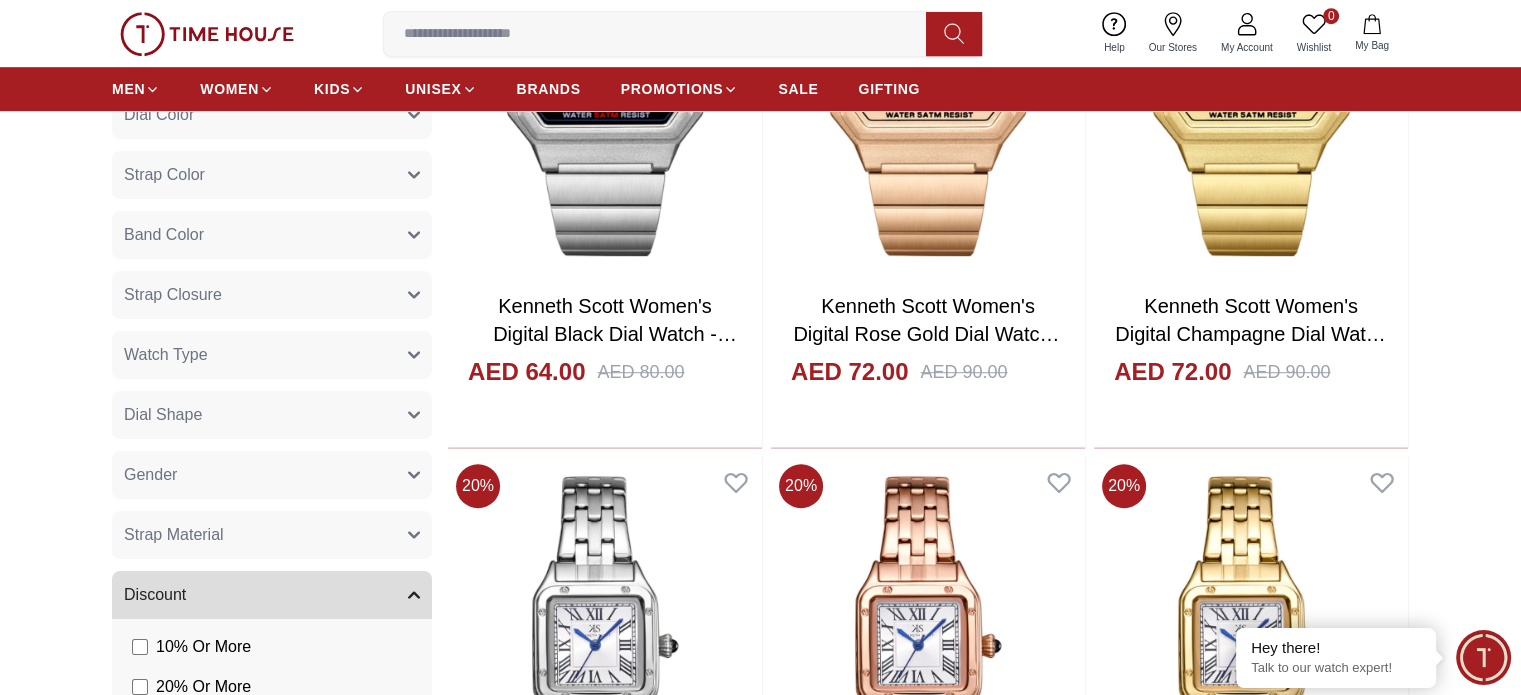 click 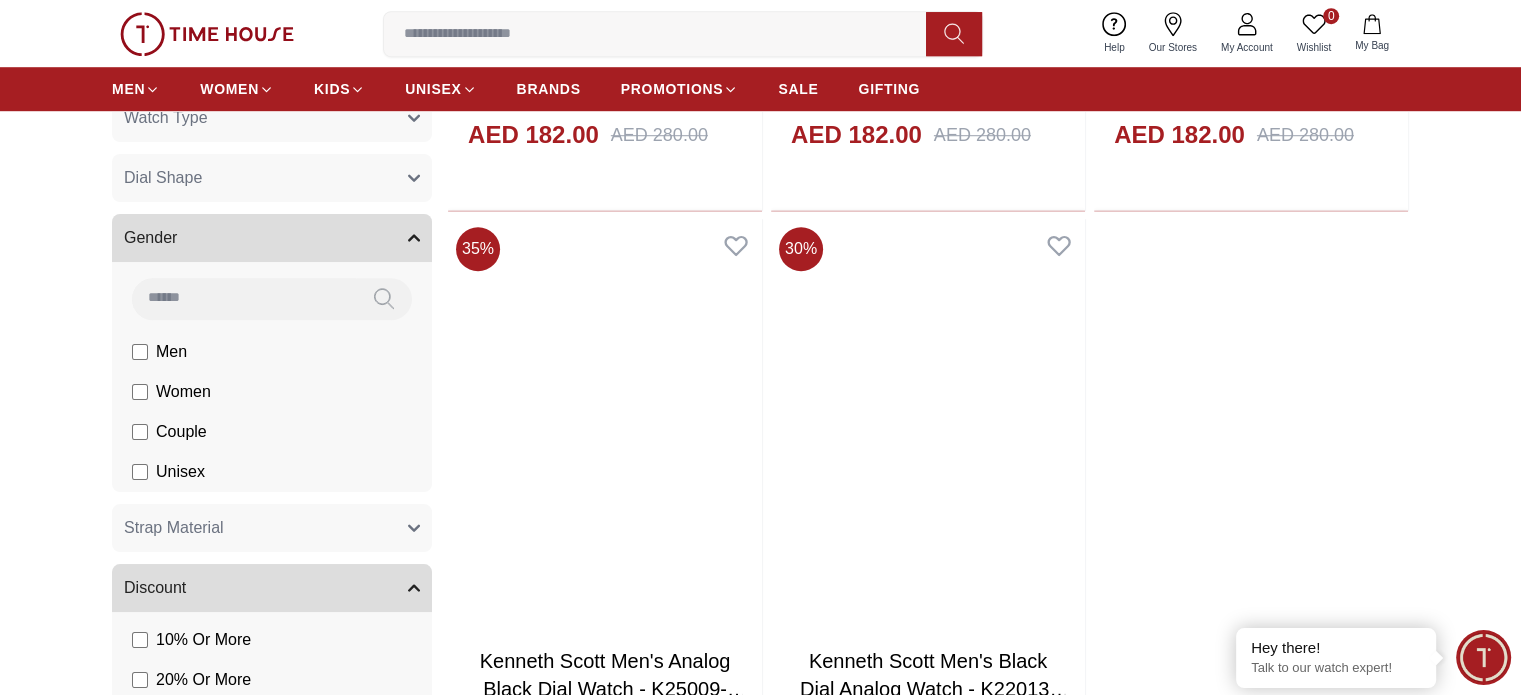 scroll, scrollTop: 1400, scrollLeft: 0, axis: vertical 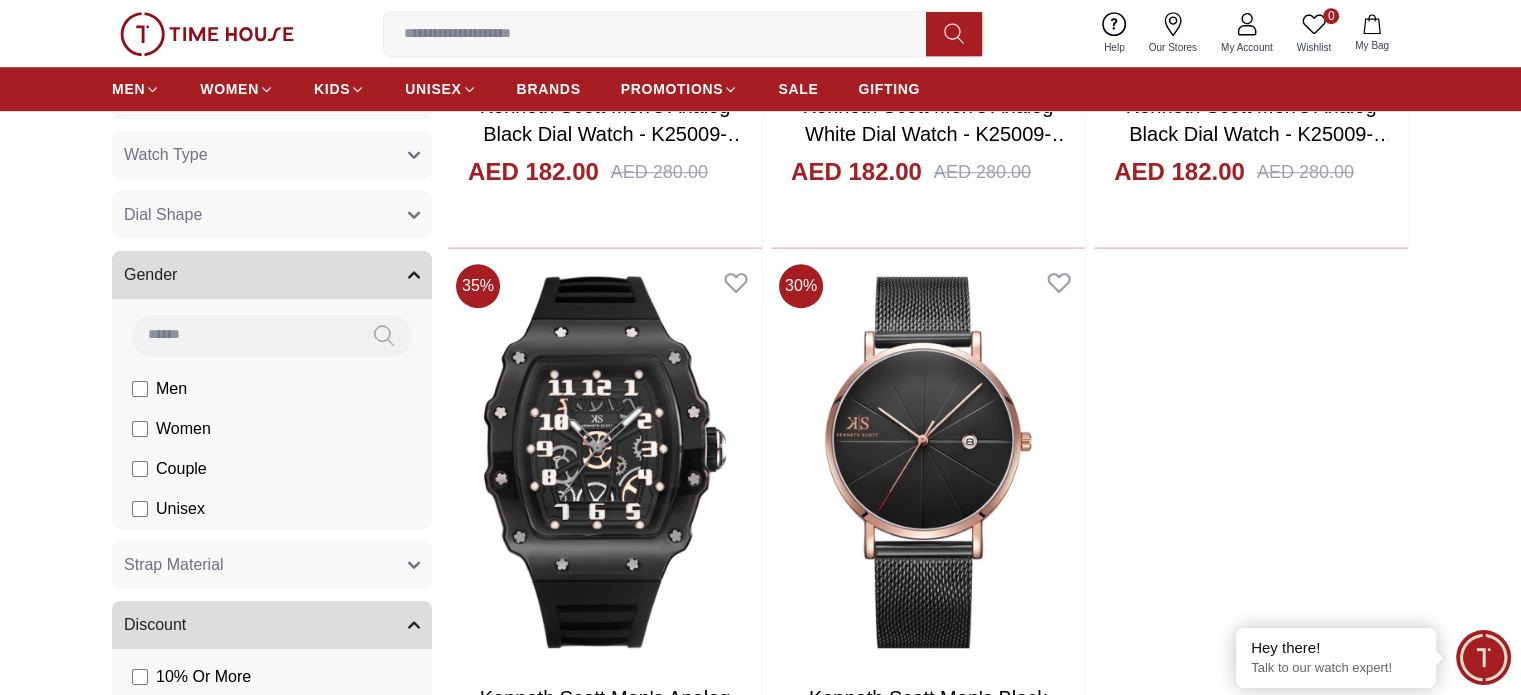 click on "Unisex" at bounding box center [0, 0] 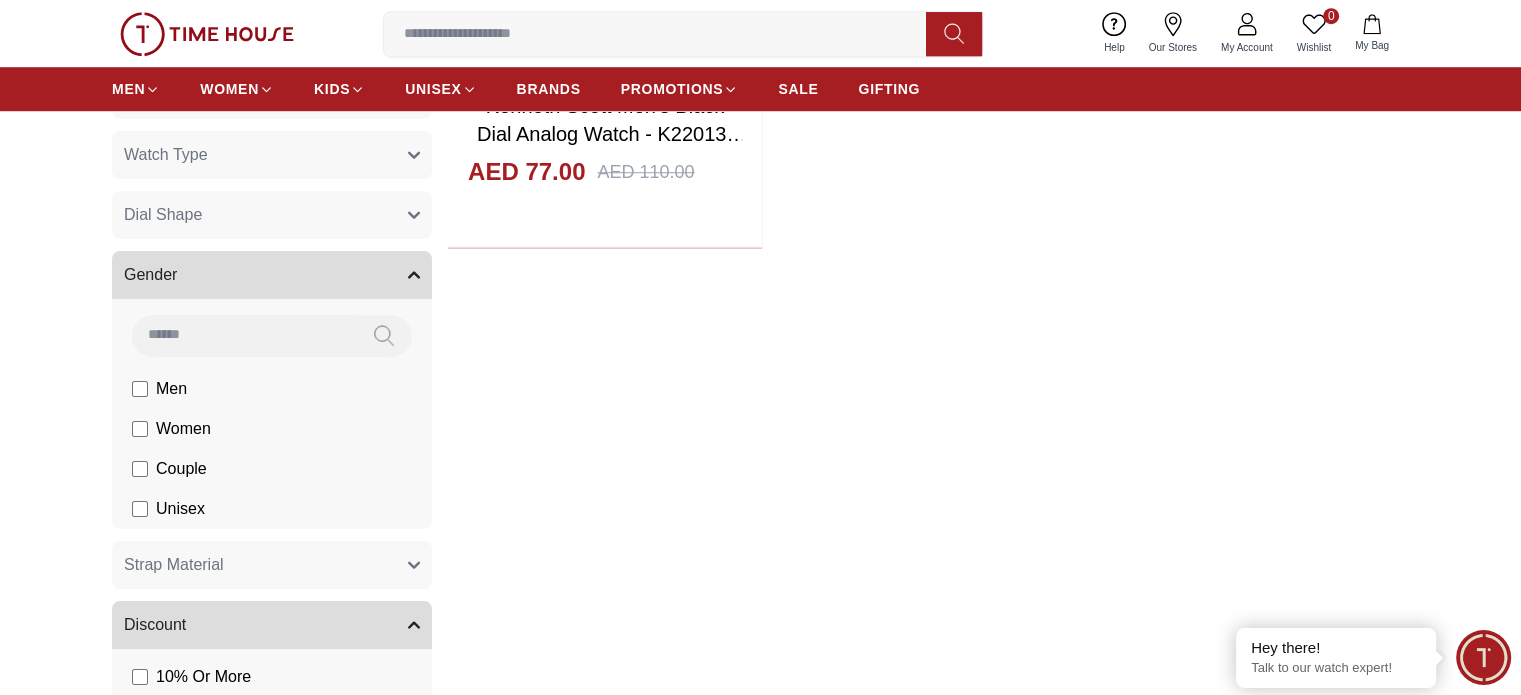 click on "Couple" at bounding box center (0, 0) 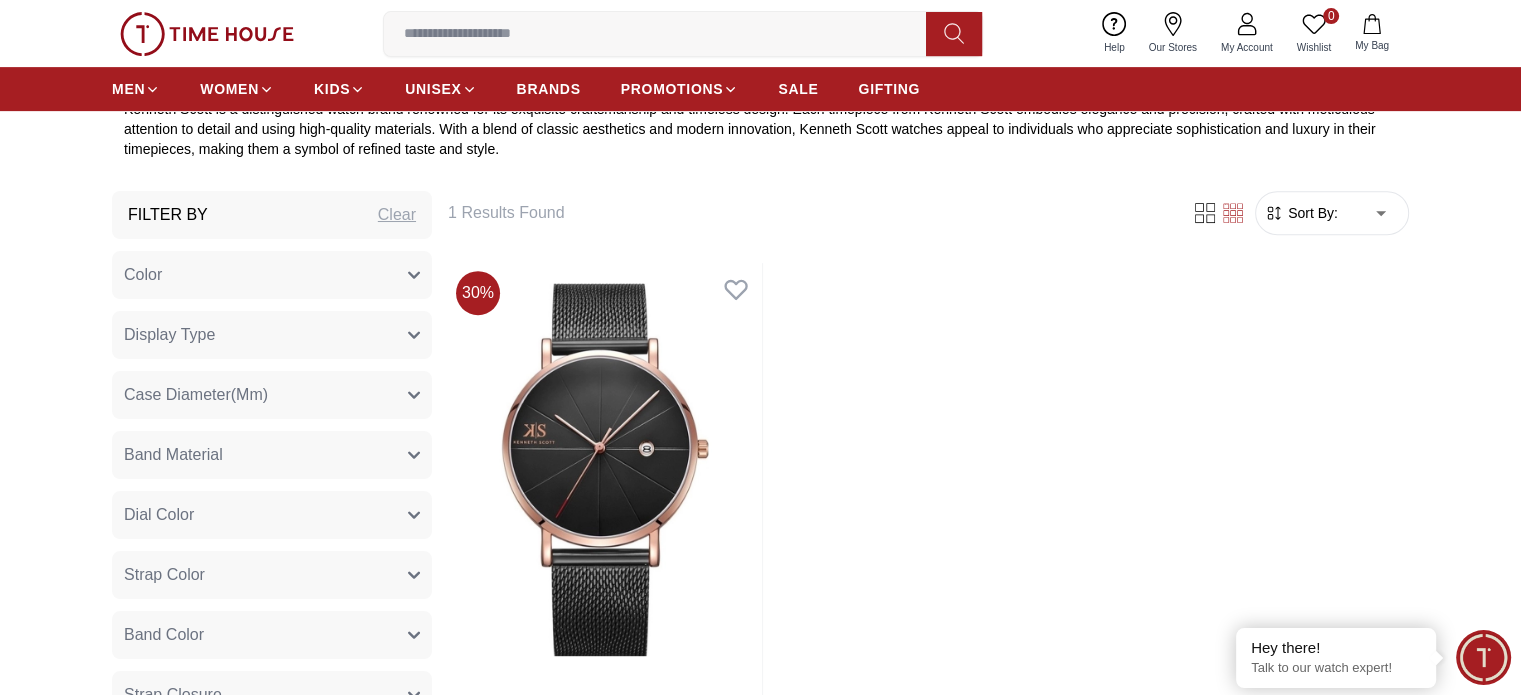 scroll, scrollTop: 1200, scrollLeft: 0, axis: vertical 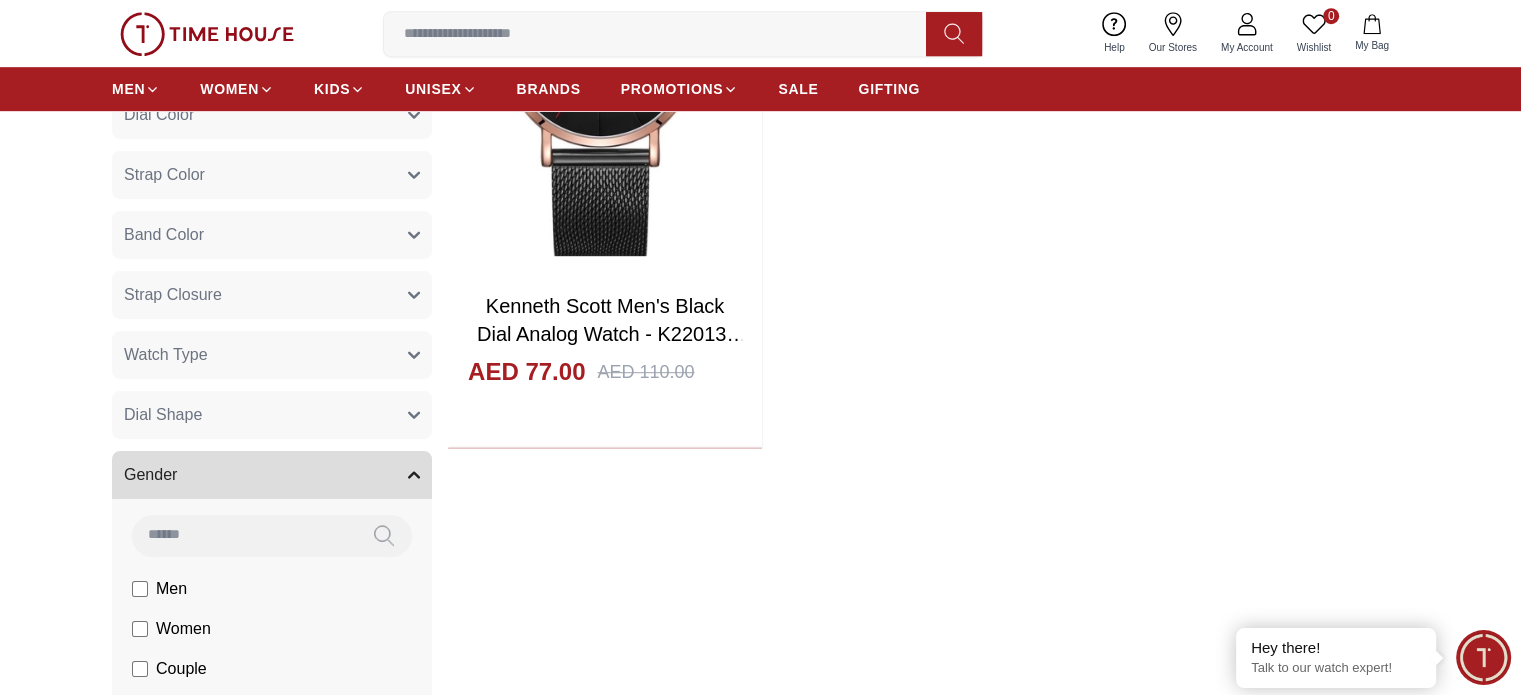 click on "Men" at bounding box center [0, 0] 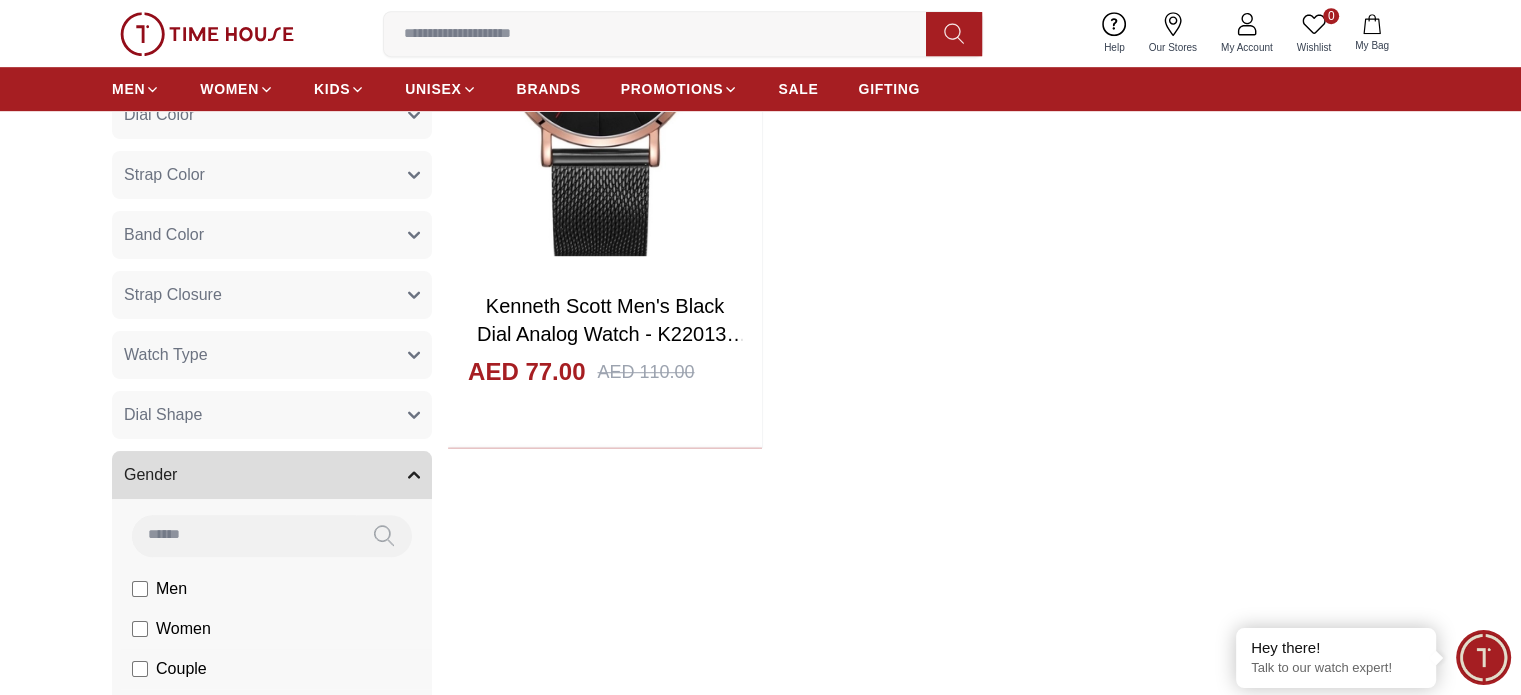 click on "Couple" at bounding box center (0, 0) 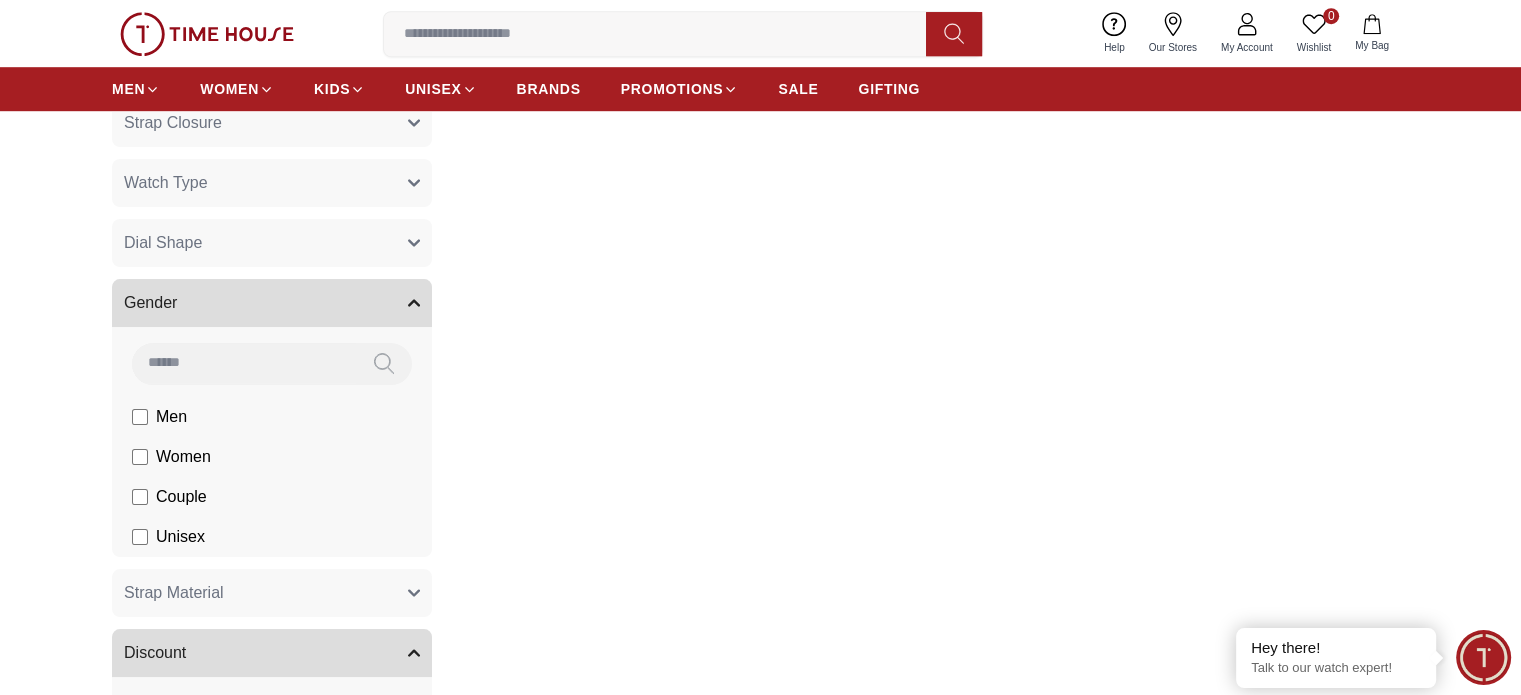 scroll, scrollTop: 1400, scrollLeft: 0, axis: vertical 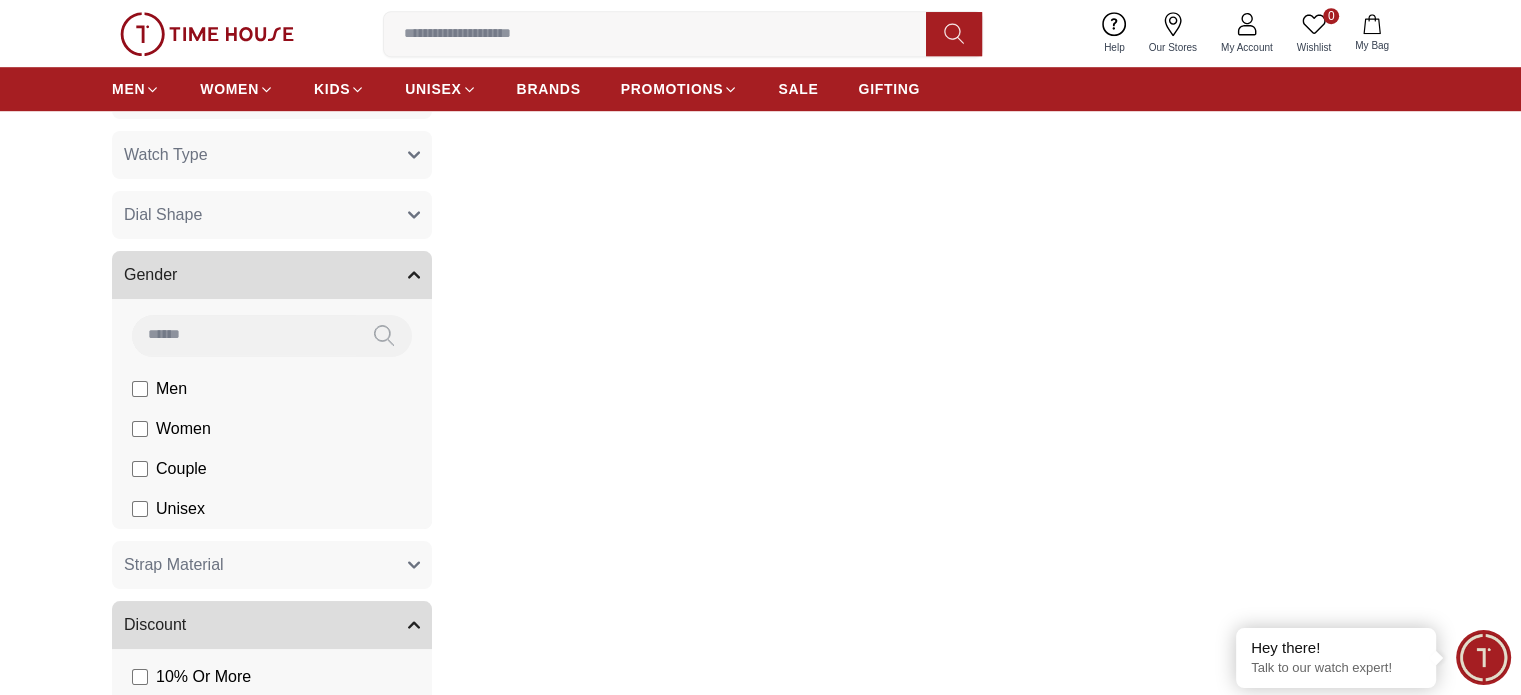 click on "Unisex" at bounding box center (0, 0) 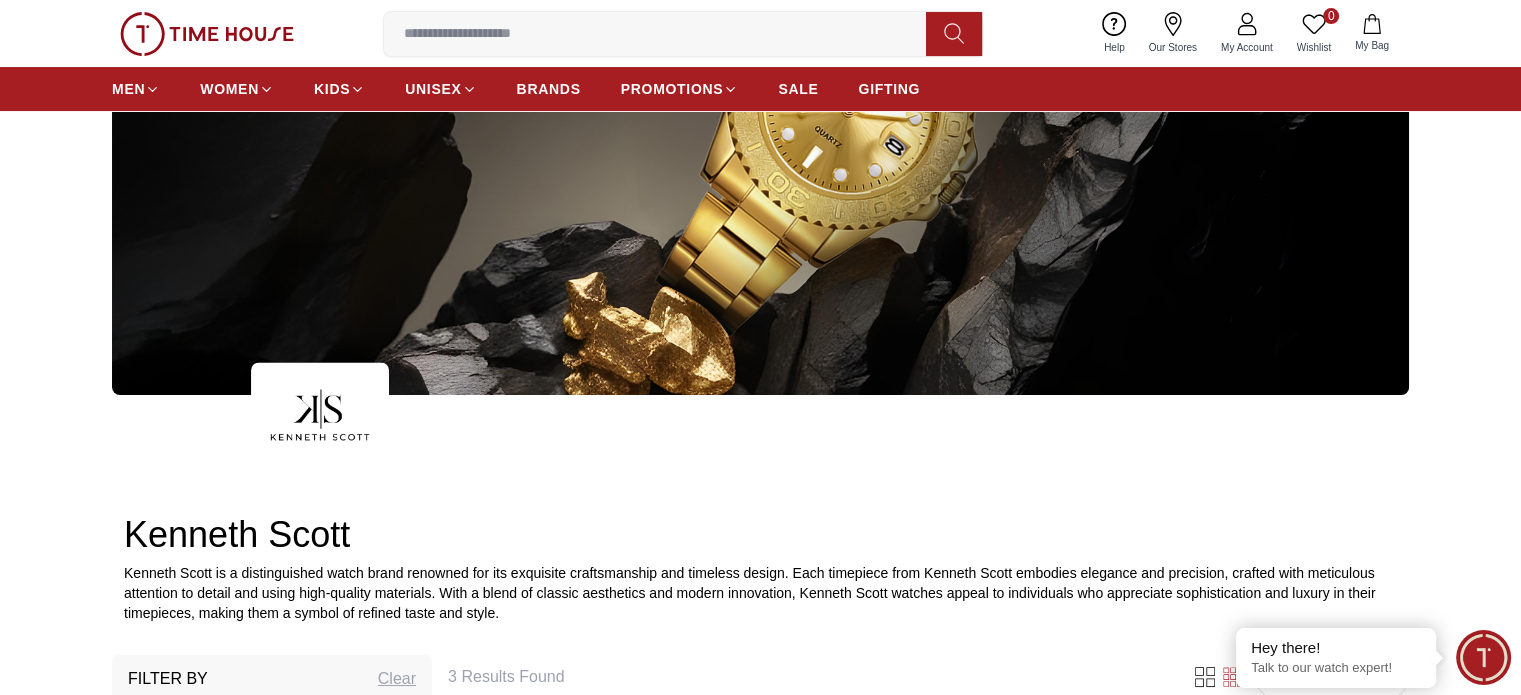 scroll, scrollTop: 600, scrollLeft: 0, axis: vertical 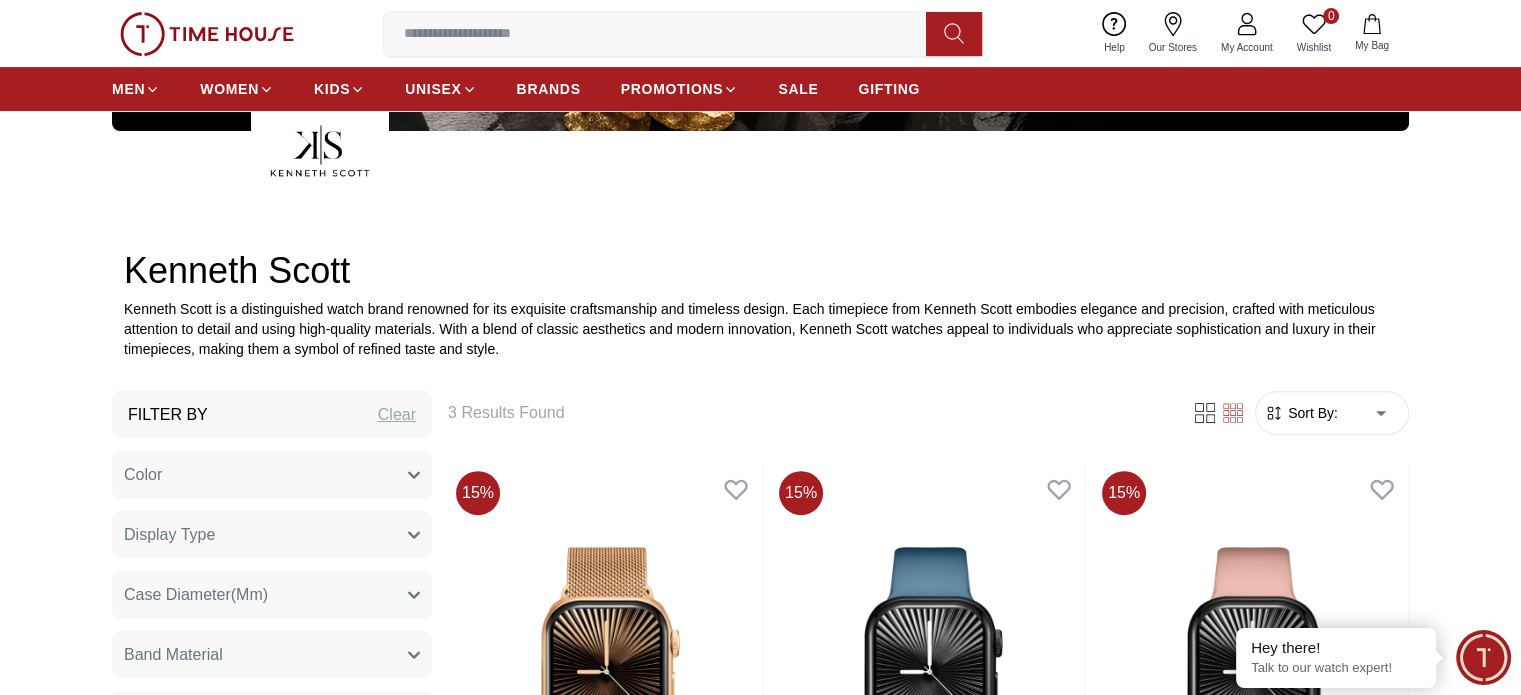 click on "Sort By:" at bounding box center [1311, 413] 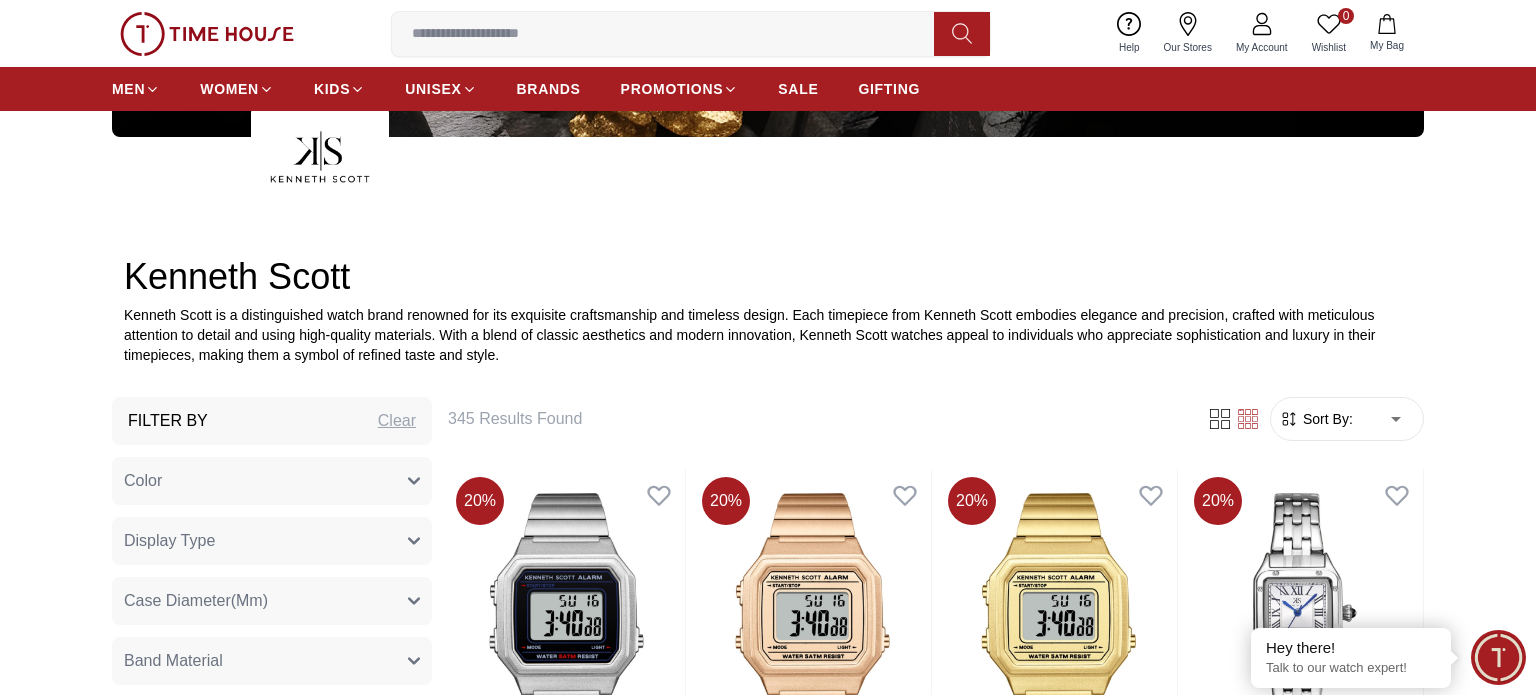 click on "100% Genuine products with International Warranty Shop From [COUNTRY] | العربية |  Currency   | 0 Wishlist Help Our Stores My Account 0 Wishlist My Bag MEN WOMEN KIDS UNISEX BRANDS PROMOTIONS SALE GIFTING Home Kenneth-Scott Kenneth Scott Kenneth Scott is a distinguished watch brand renowned for its exquisite craftsmanship and timeless design. Each timepiece from Kenneth Scott embodies elegance and precision, crafted with meticulous attention to detail and using high-quality materials. With a blend of classic aesthetics and modern innovation, Kenneth Scott watches appeal to individuals who appreciate sophistication and luxury in their timepieces, making them a symbol of refined taste and style.    Filter By Clear Color Black Green Blue Red Silver Rose Gold Grey White White / Rose Gold Silver / Silver Black / Black Black / Silver Gold White / Silver Black /Grey Pink Black  / Rose Gold Navy Blue Blue / Silver Champagne White / Gold White / Gold  Black  Ivory O.Green Peach Green / Silver MOP Blue  34" at bounding box center (768, 1637) 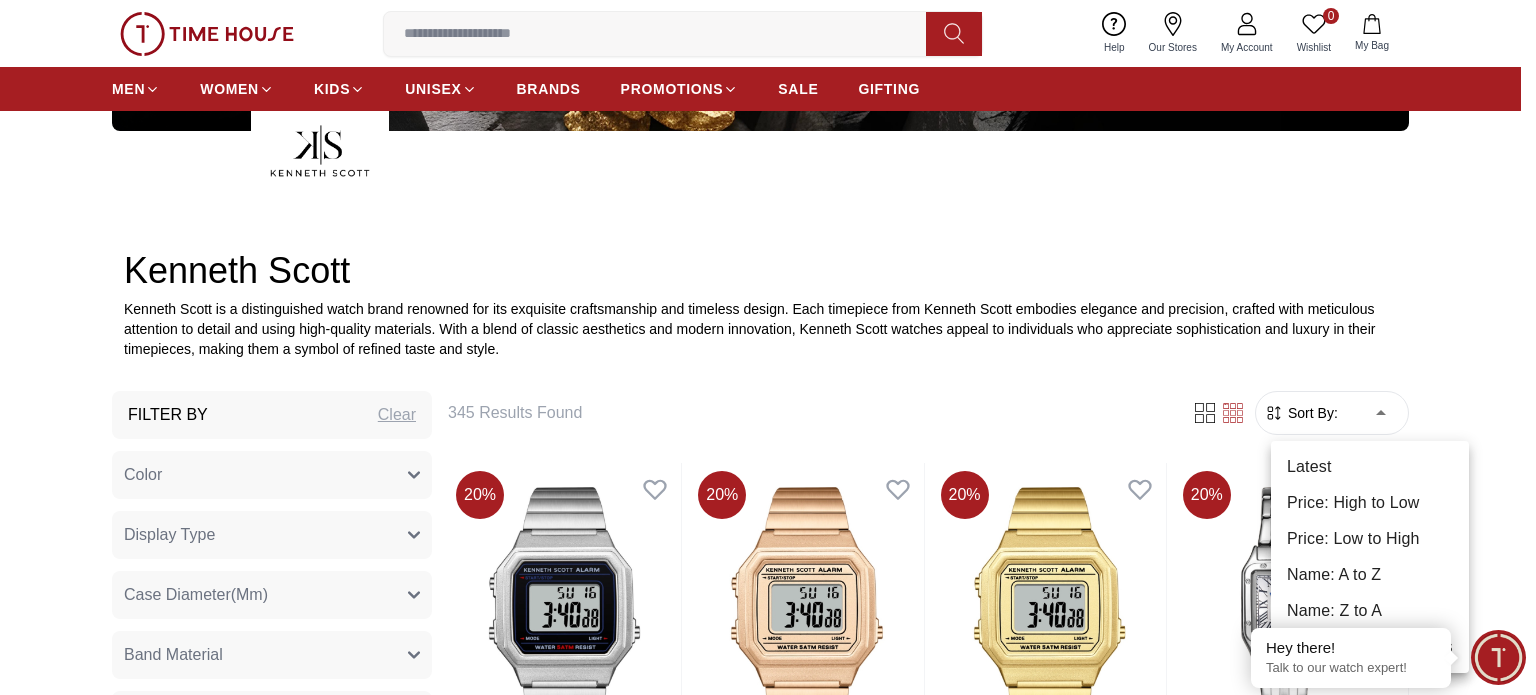 click at bounding box center [768, 347] 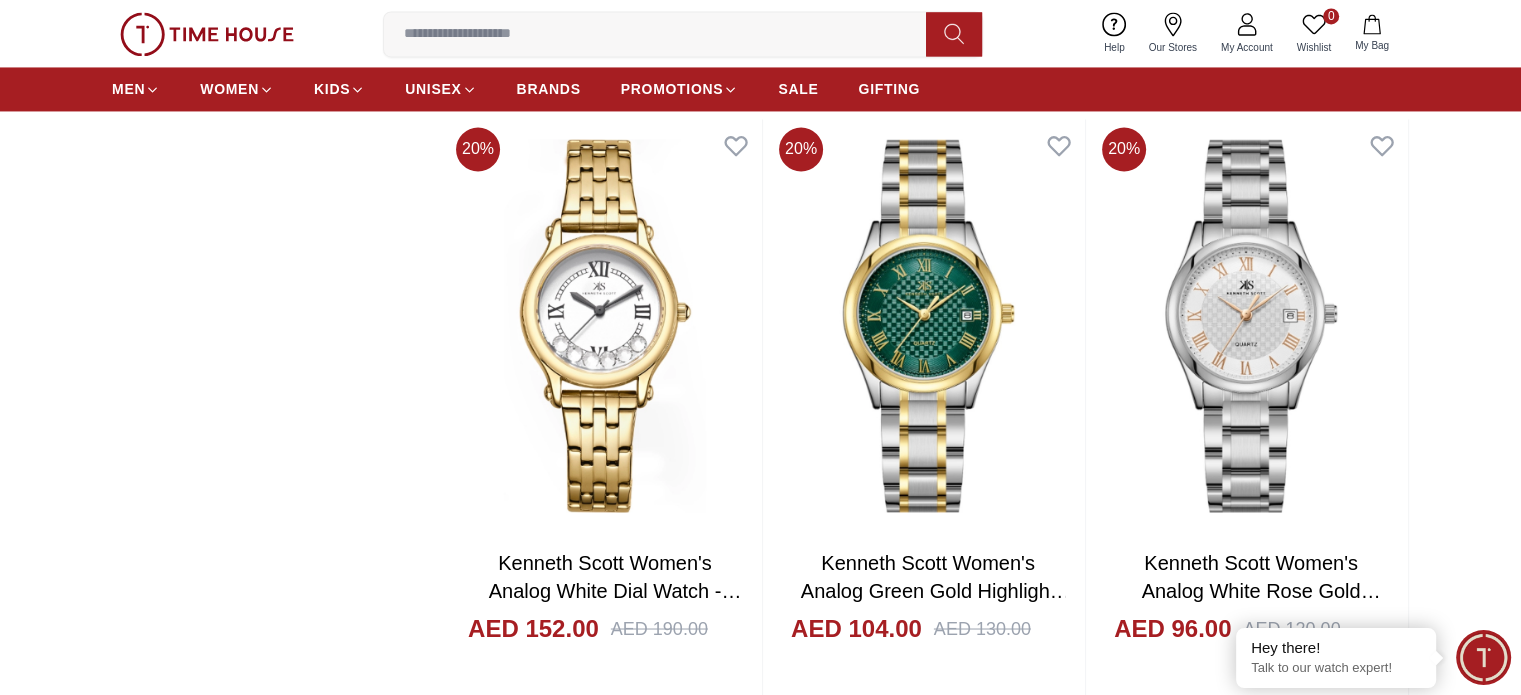 scroll, scrollTop: 3100, scrollLeft: 0, axis: vertical 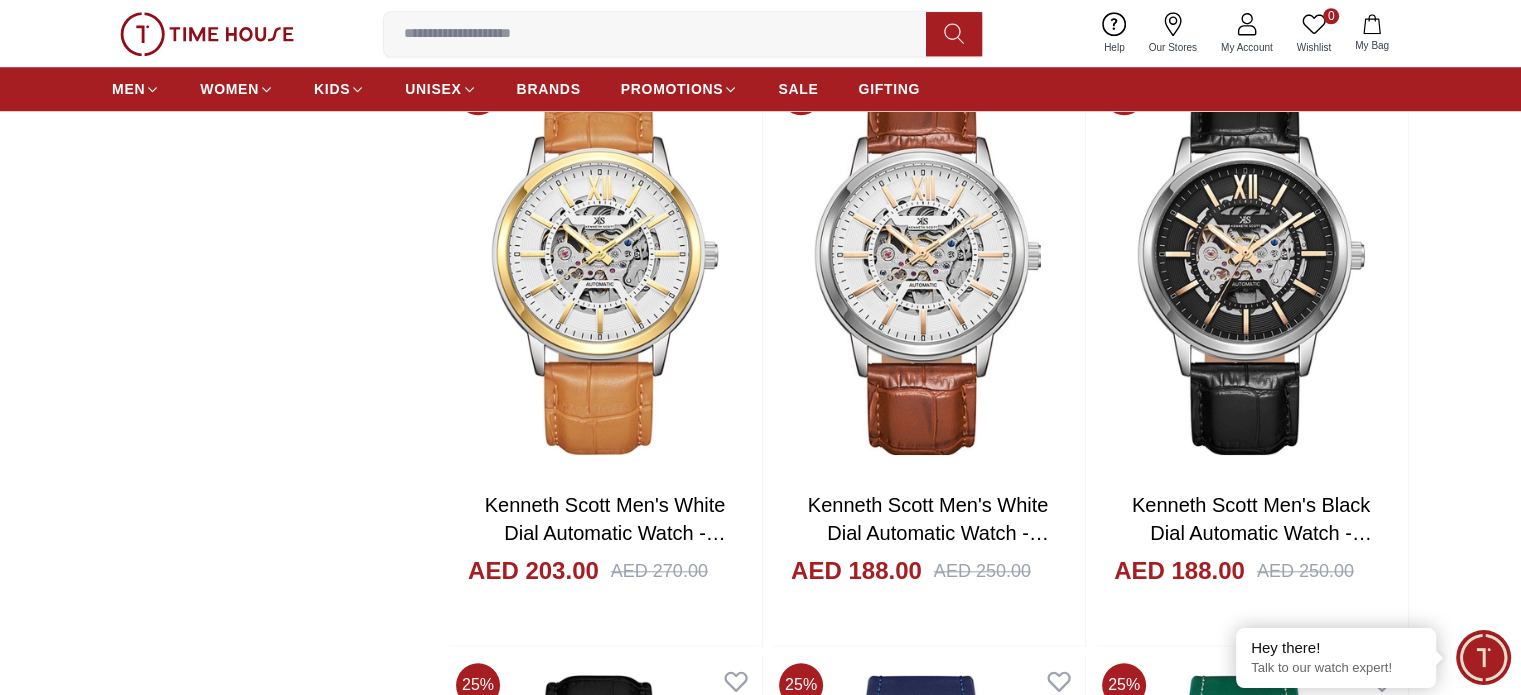 click at bounding box center [663, 34] 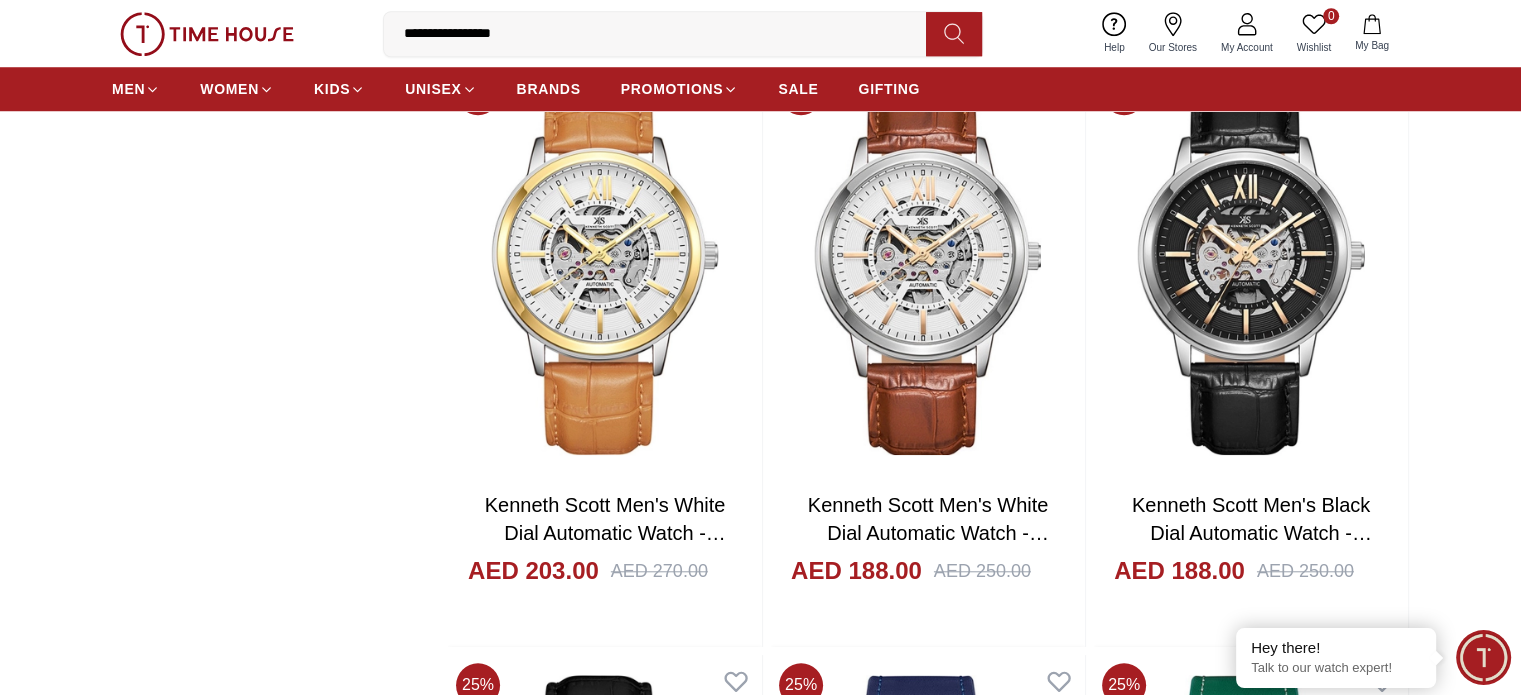 scroll, scrollTop: 8700, scrollLeft: 0, axis: vertical 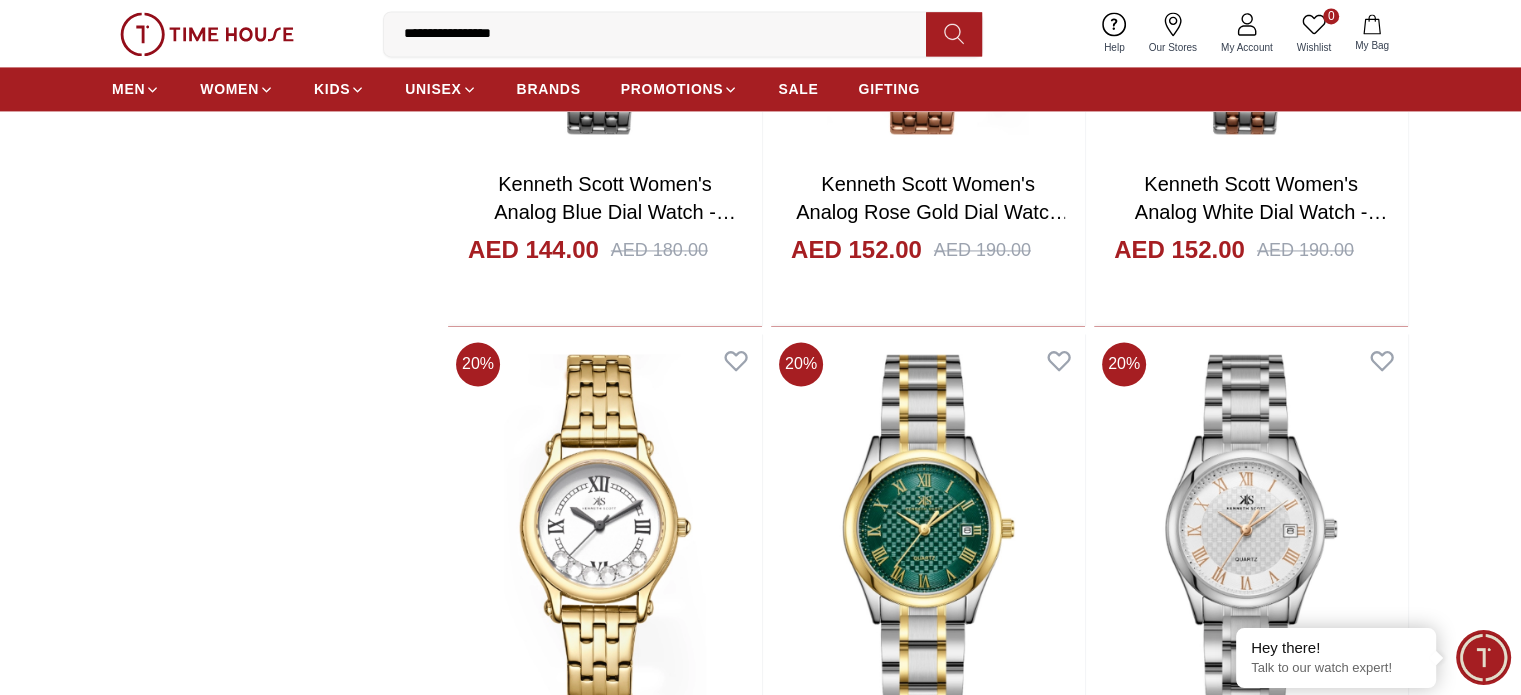 type on "**********" 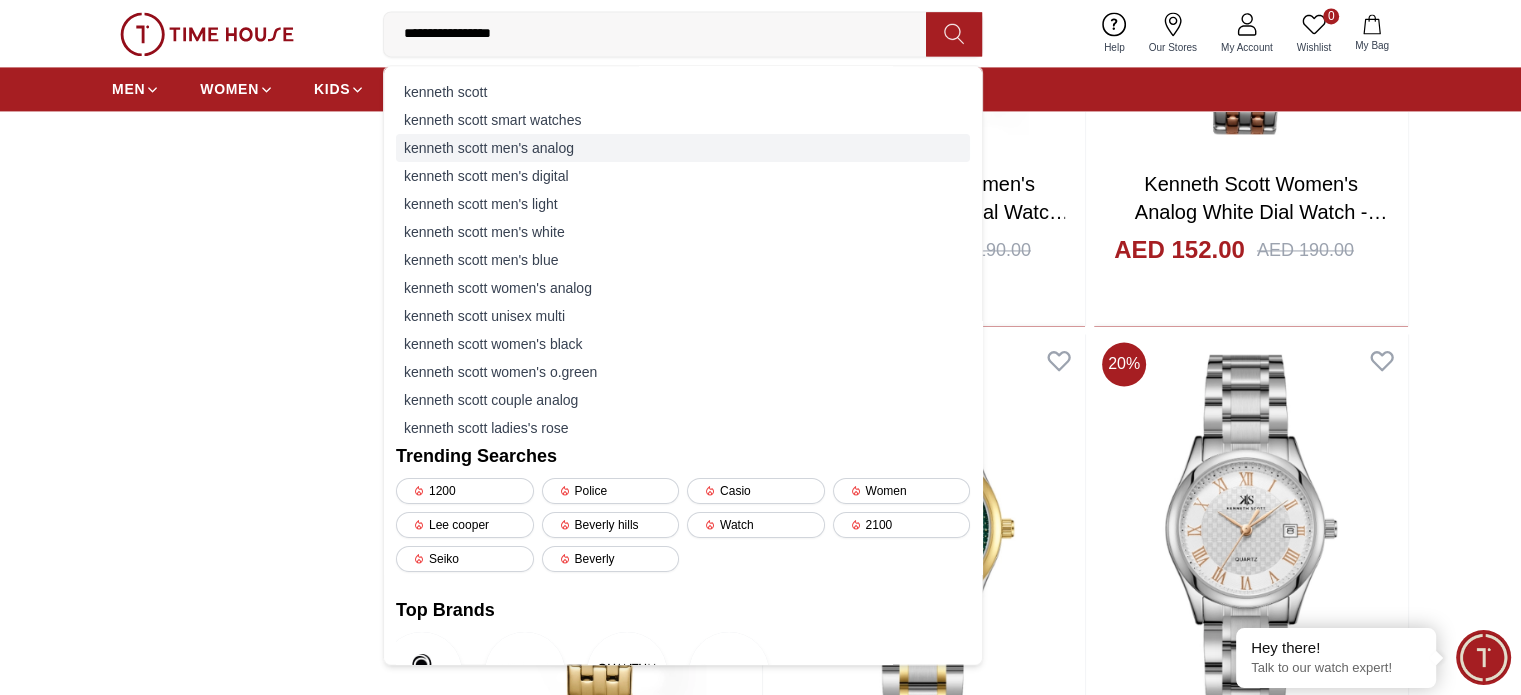 click on "kenneth scott men's analog" at bounding box center (683, 148) 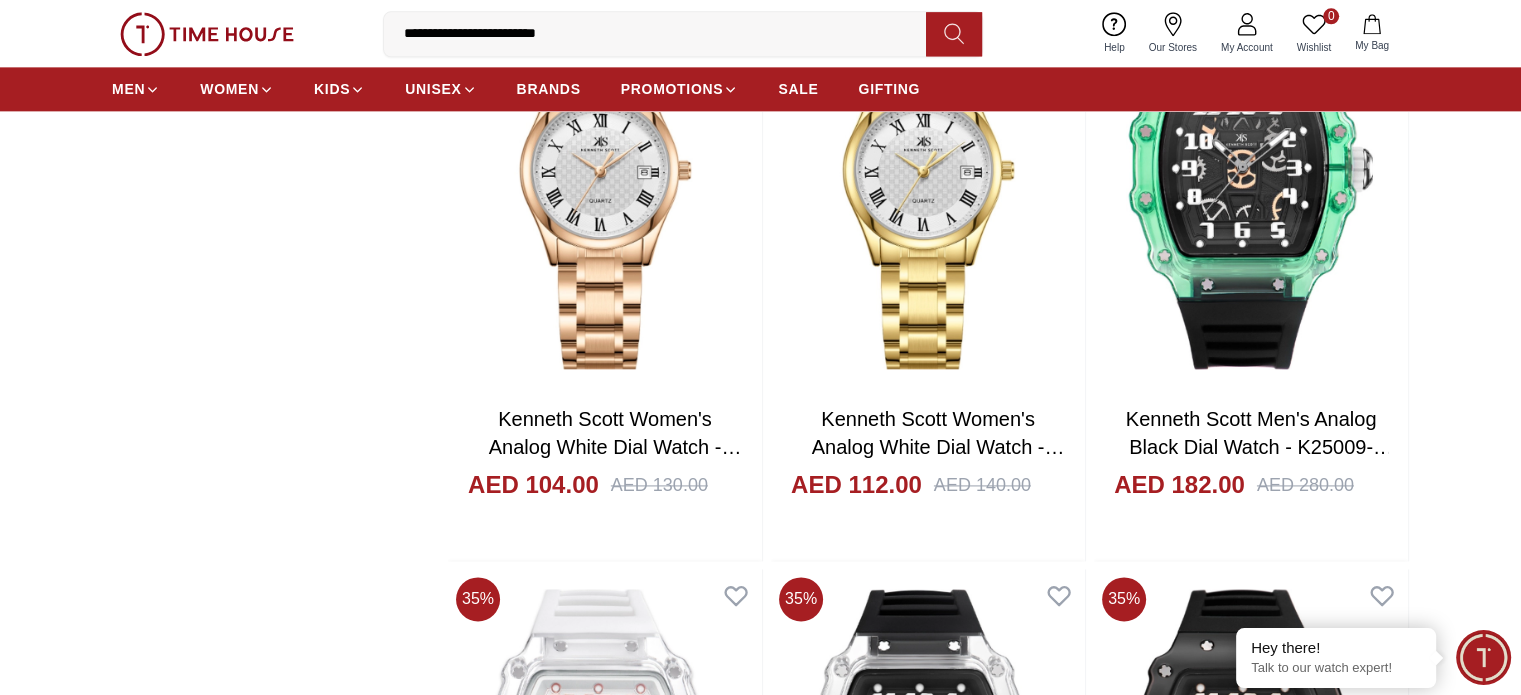 scroll, scrollTop: 2700, scrollLeft: 0, axis: vertical 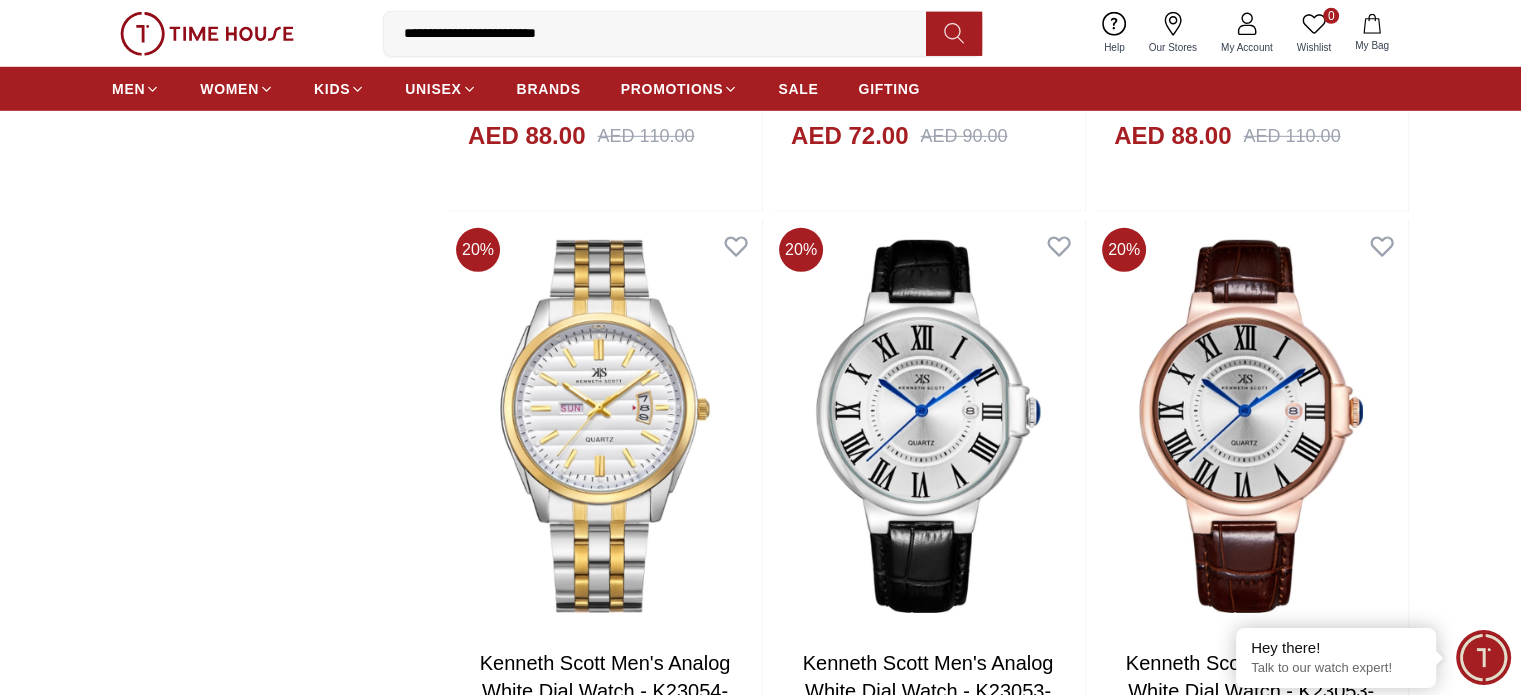 click on "**********" at bounding box center (663, 34) 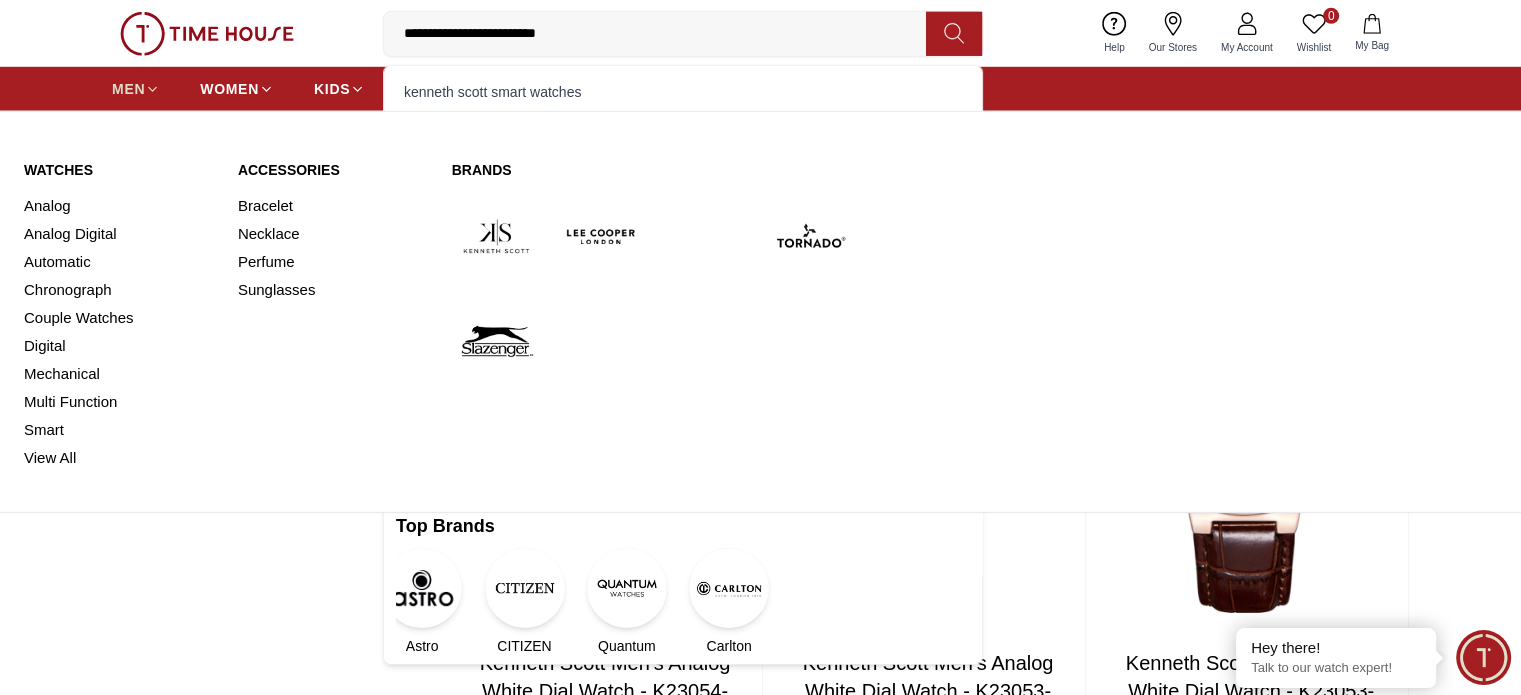 click on "MEN" at bounding box center (128, 89) 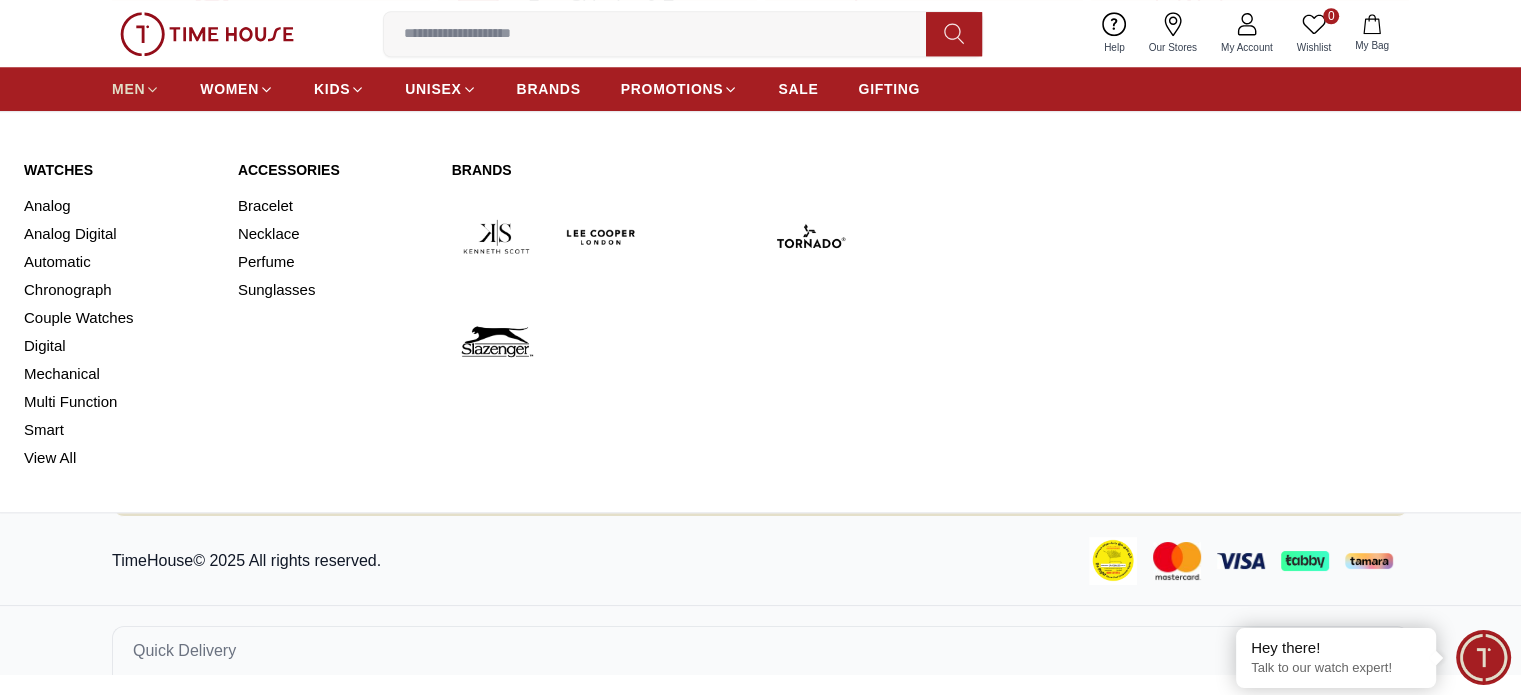 scroll, scrollTop: 0, scrollLeft: 0, axis: both 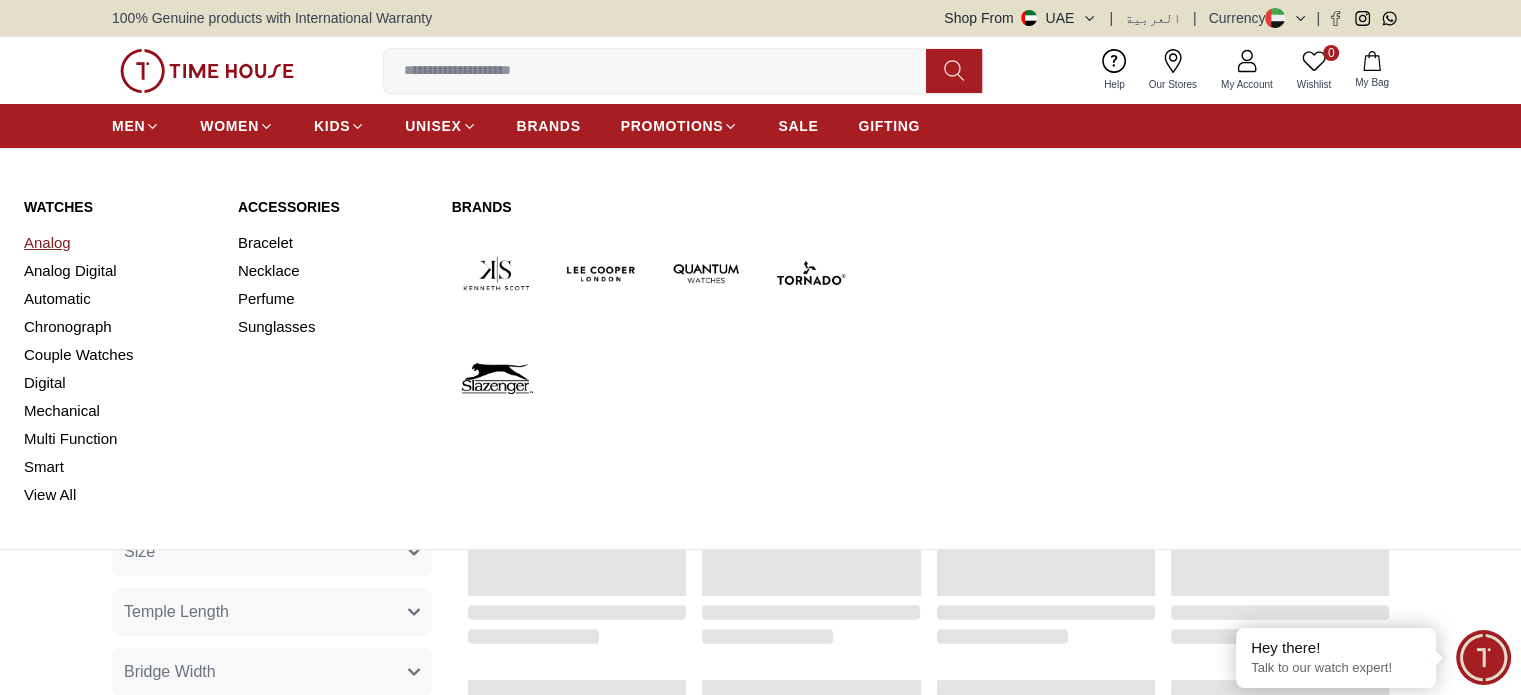 click on "Analog" at bounding box center [119, 243] 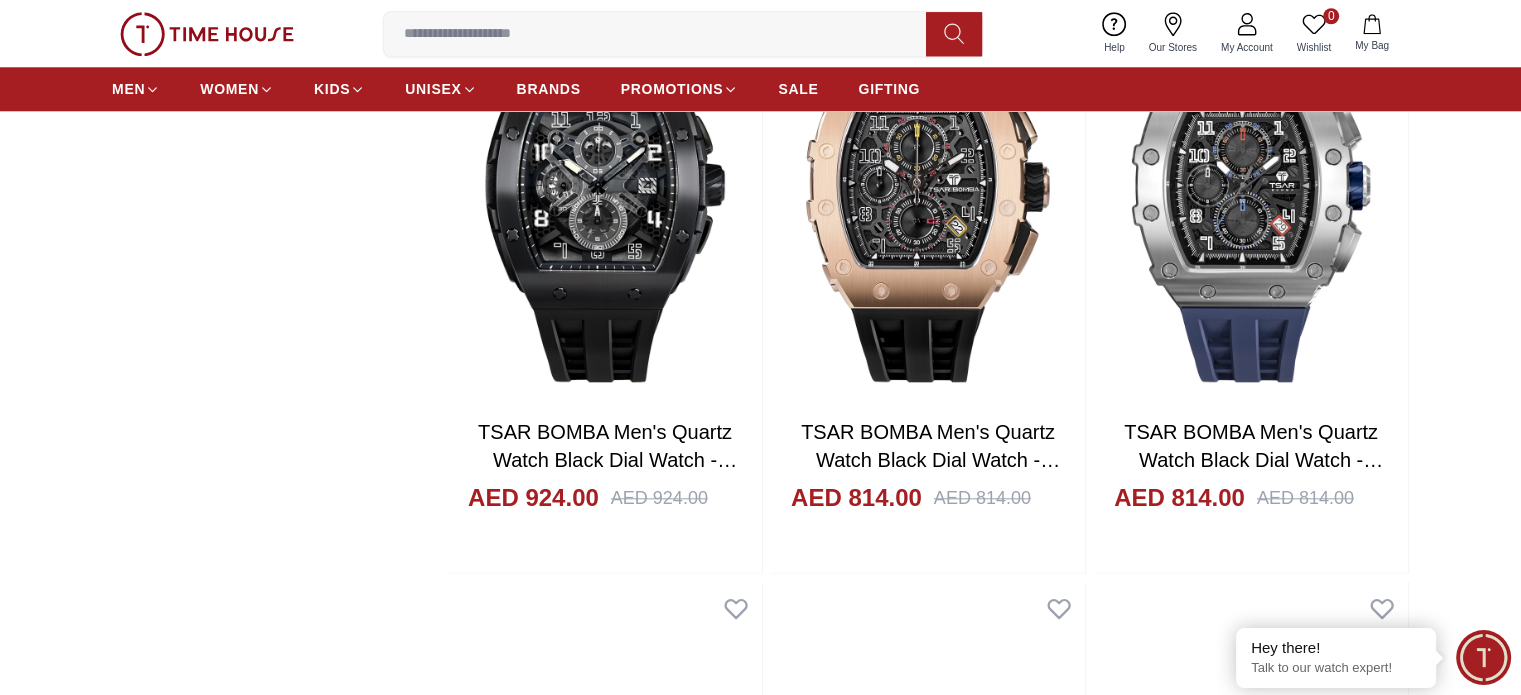 scroll, scrollTop: 2300, scrollLeft: 0, axis: vertical 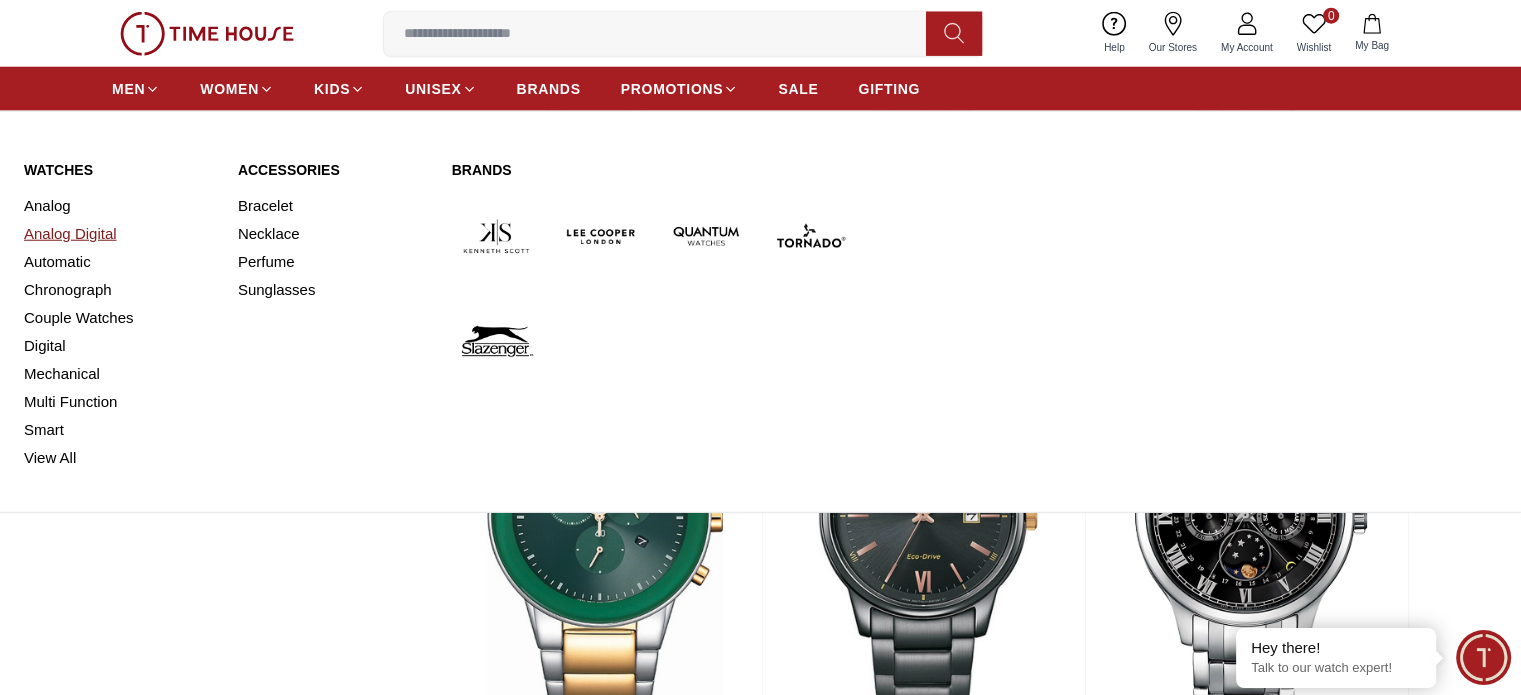 click on "Analog Digital" at bounding box center (119, 234) 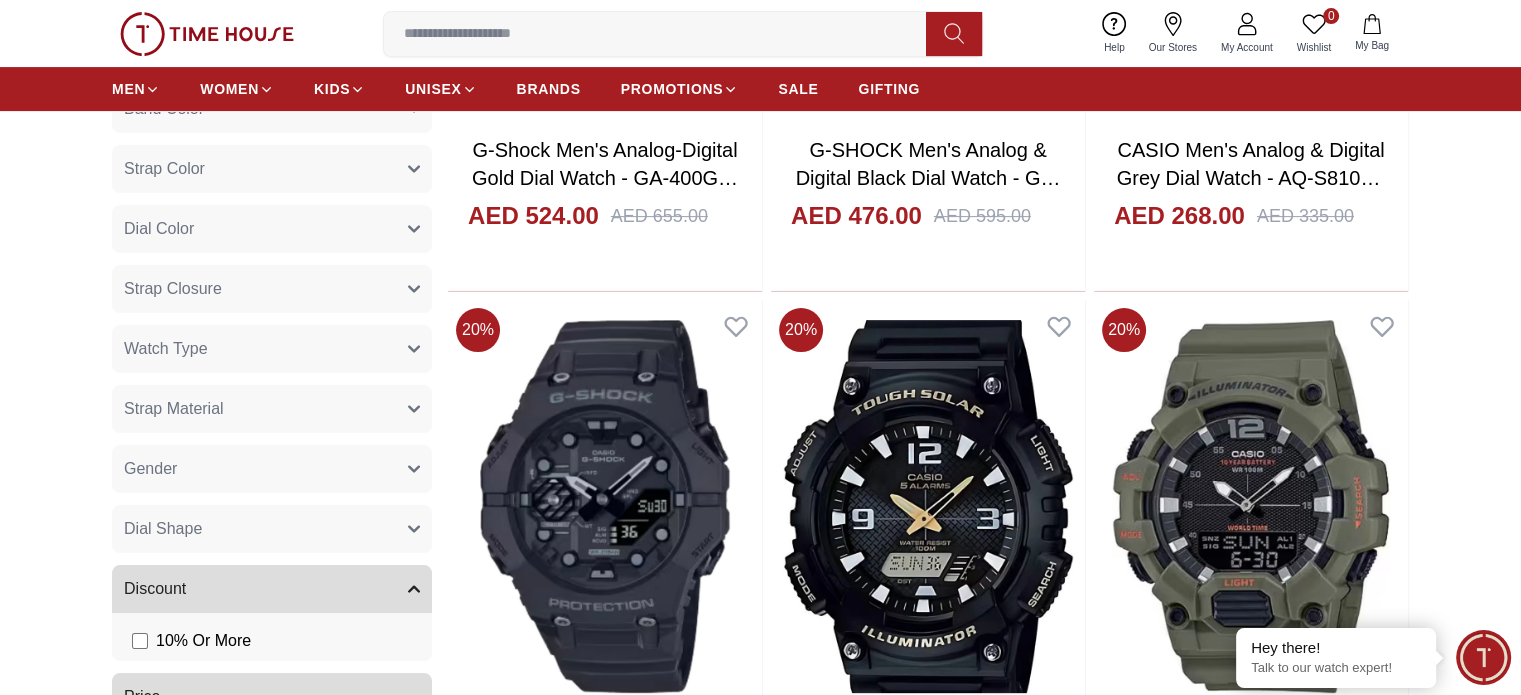 scroll, scrollTop: 600, scrollLeft: 0, axis: vertical 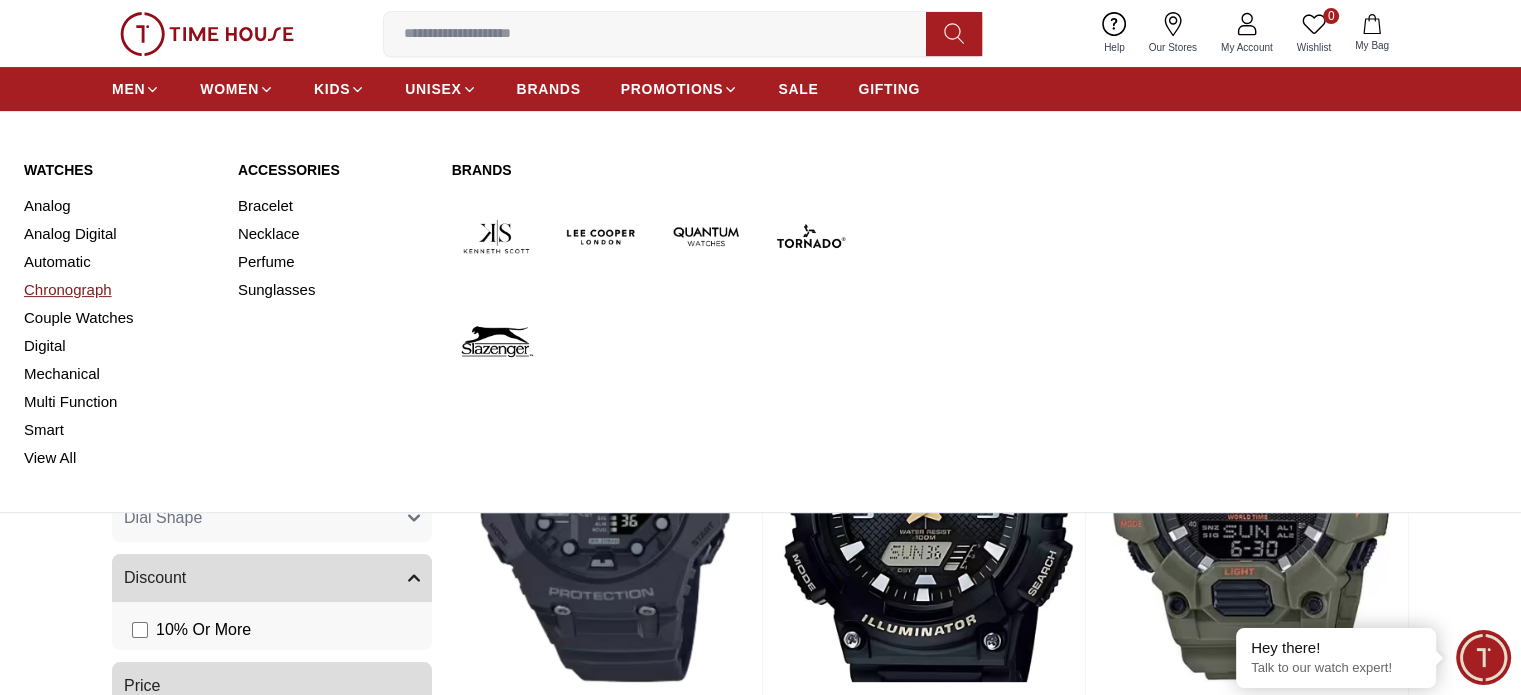 click on "Chronograph" at bounding box center (119, 290) 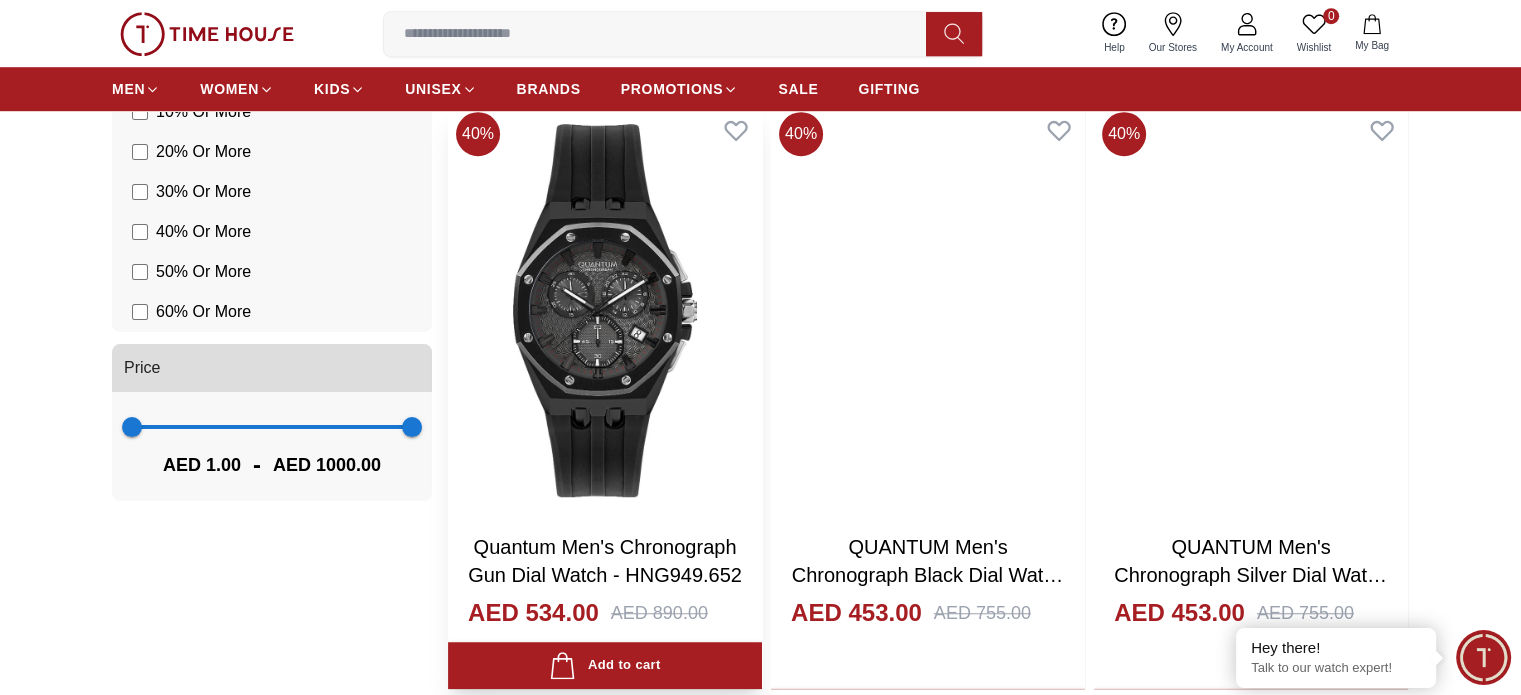 scroll, scrollTop: 1600, scrollLeft: 0, axis: vertical 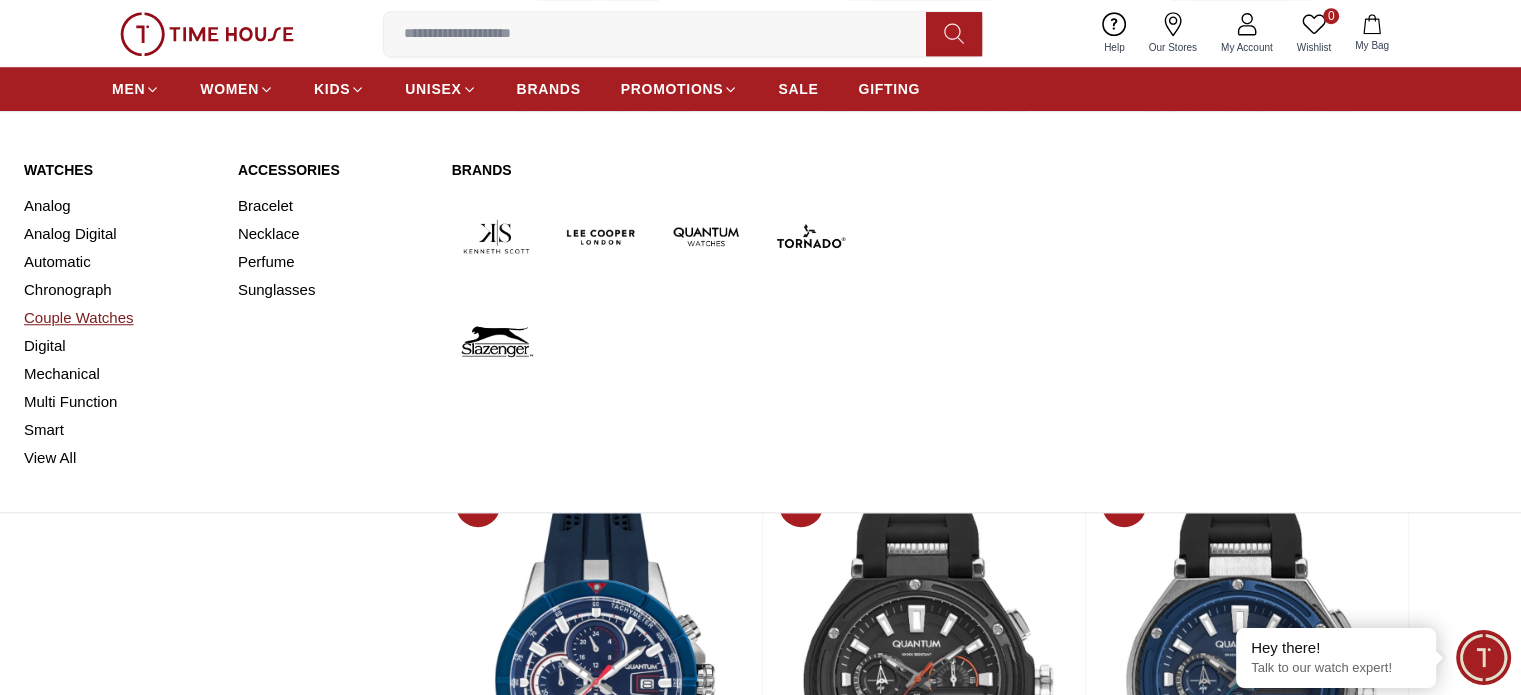 click on "Couple Watches" at bounding box center (119, 318) 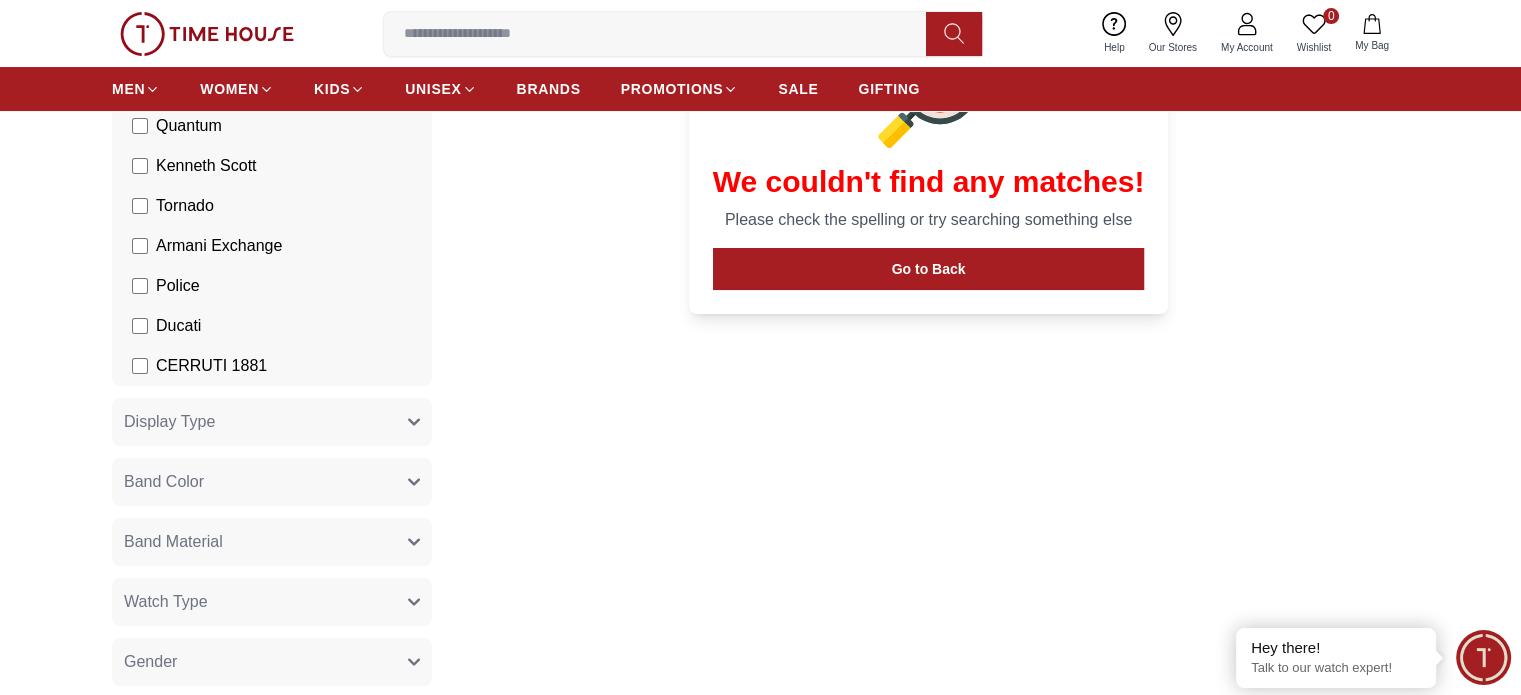 scroll, scrollTop: 300, scrollLeft: 0, axis: vertical 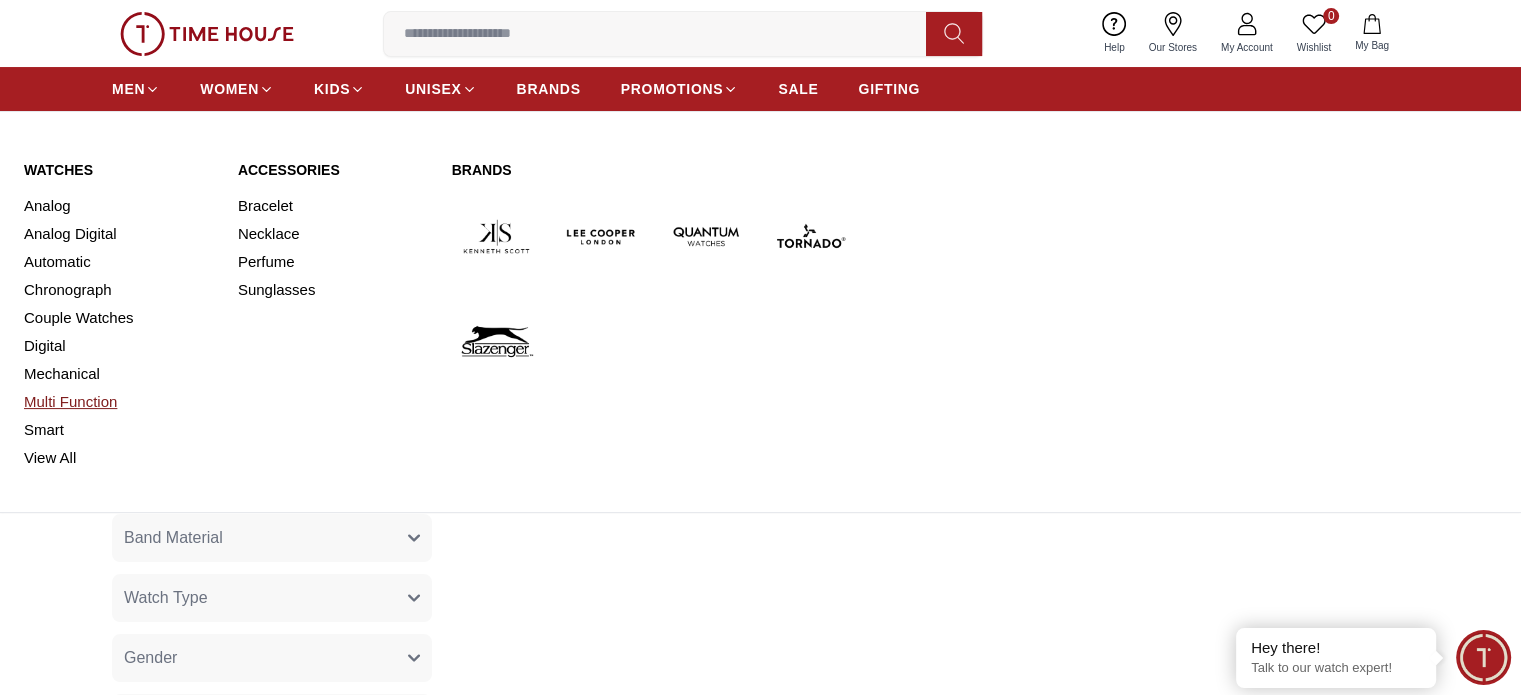 click on "Multi Function" at bounding box center [119, 402] 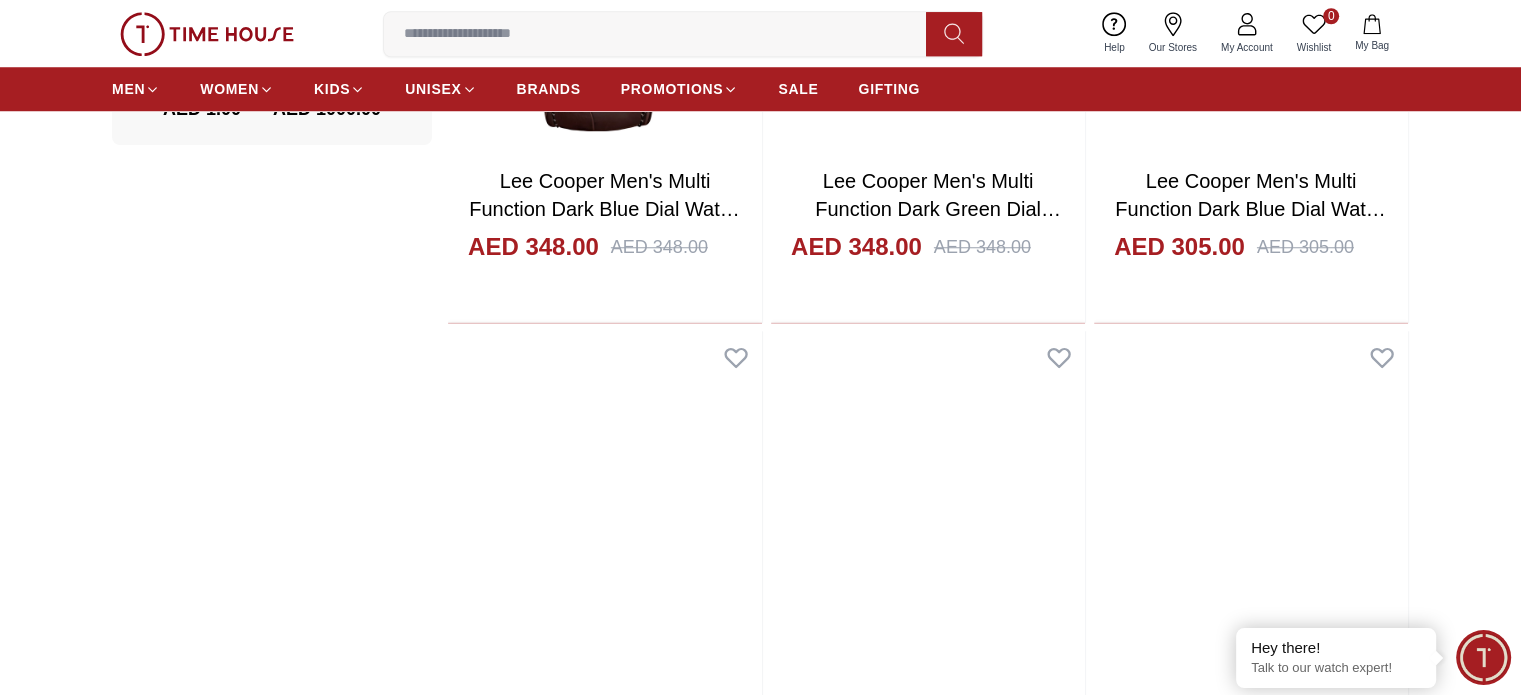 scroll, scrollTop: 2000, scrollLeft: 0, axis: vertical 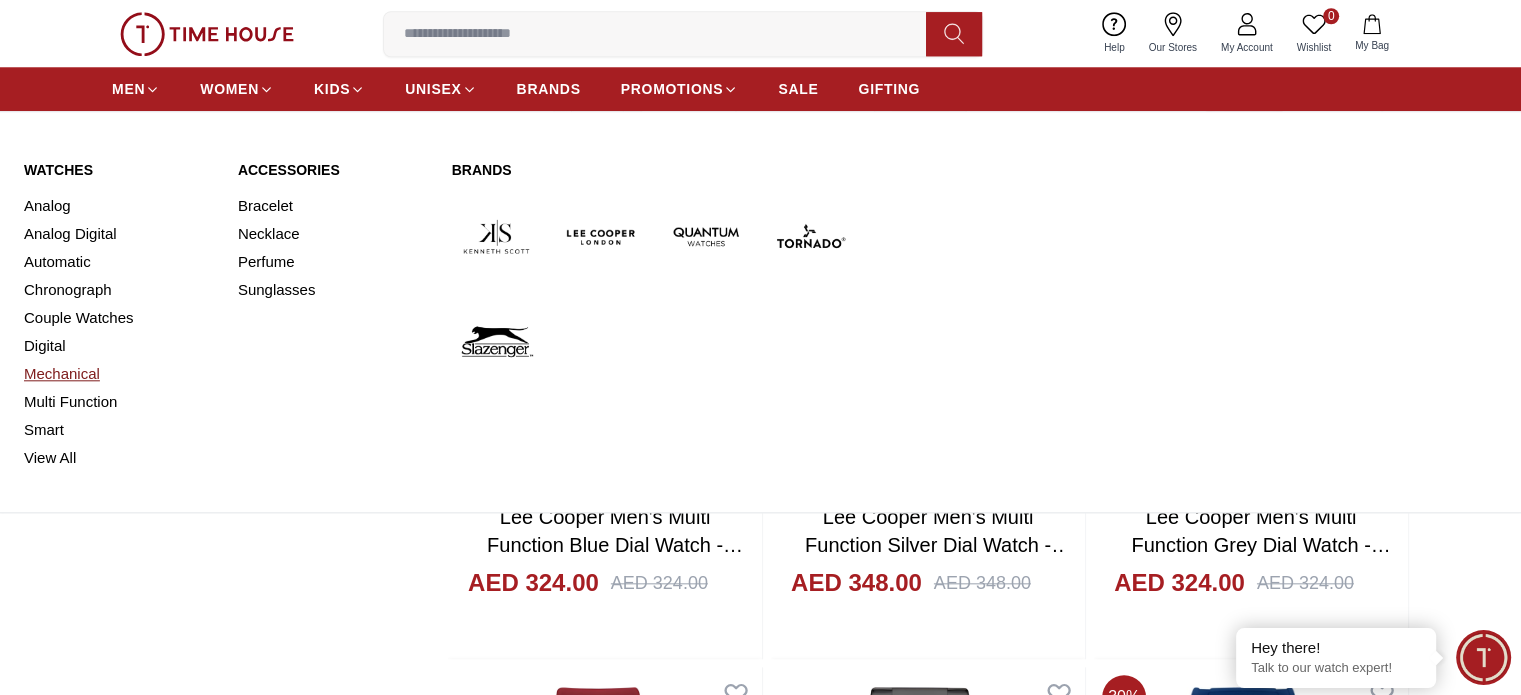 click on "Mechanical" at bounding box center [119, 374] 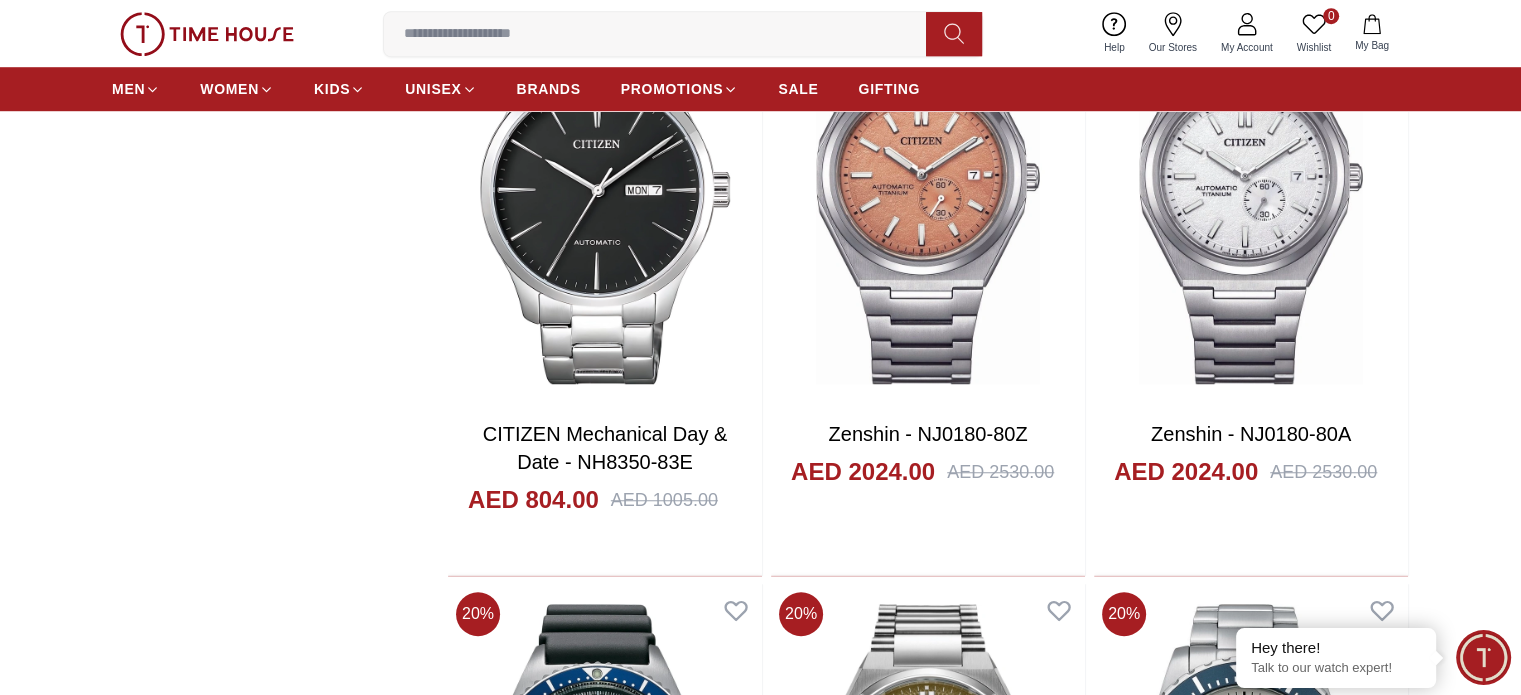 scroll, scrollTop: 1500, scrollLeft: 0, axis: vertical 